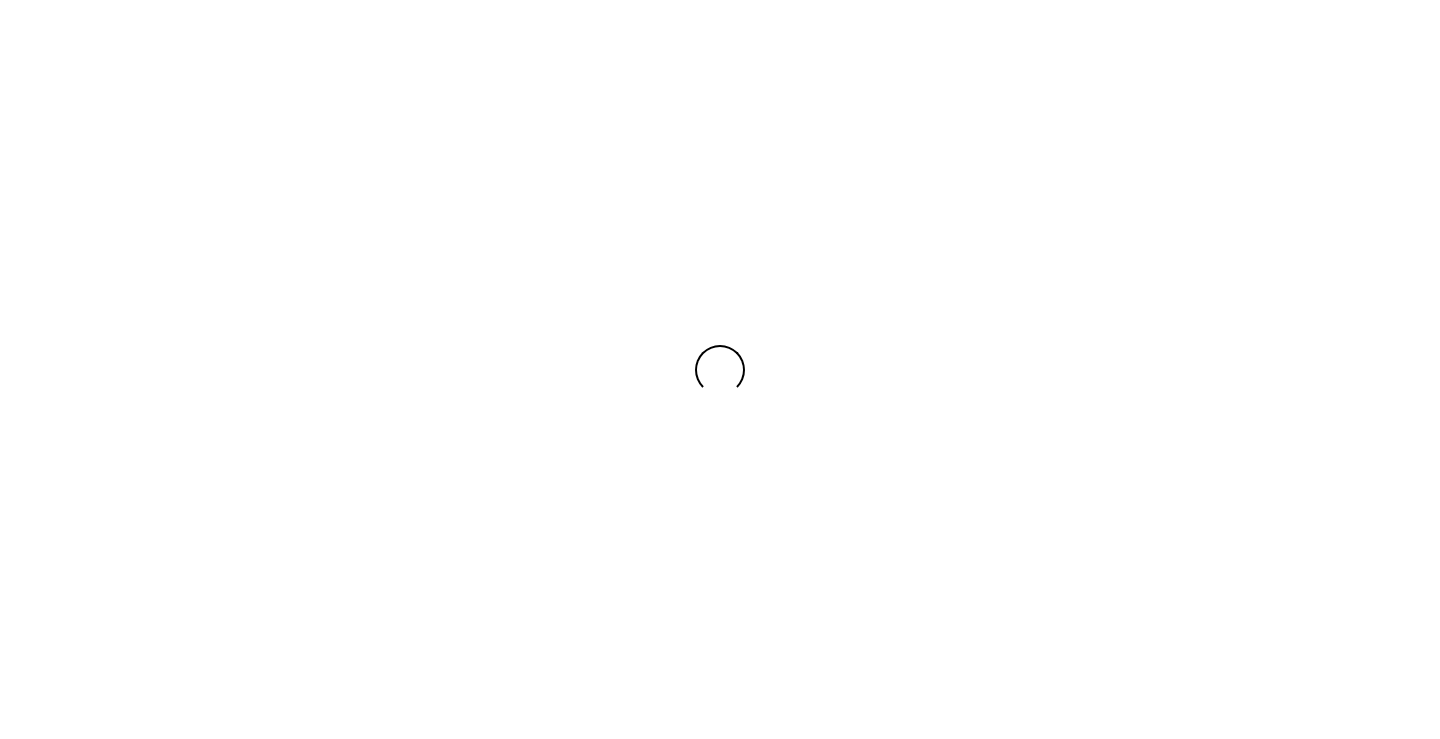 scroll, scrollTop: 0, scrollLeft: 0, axis: both 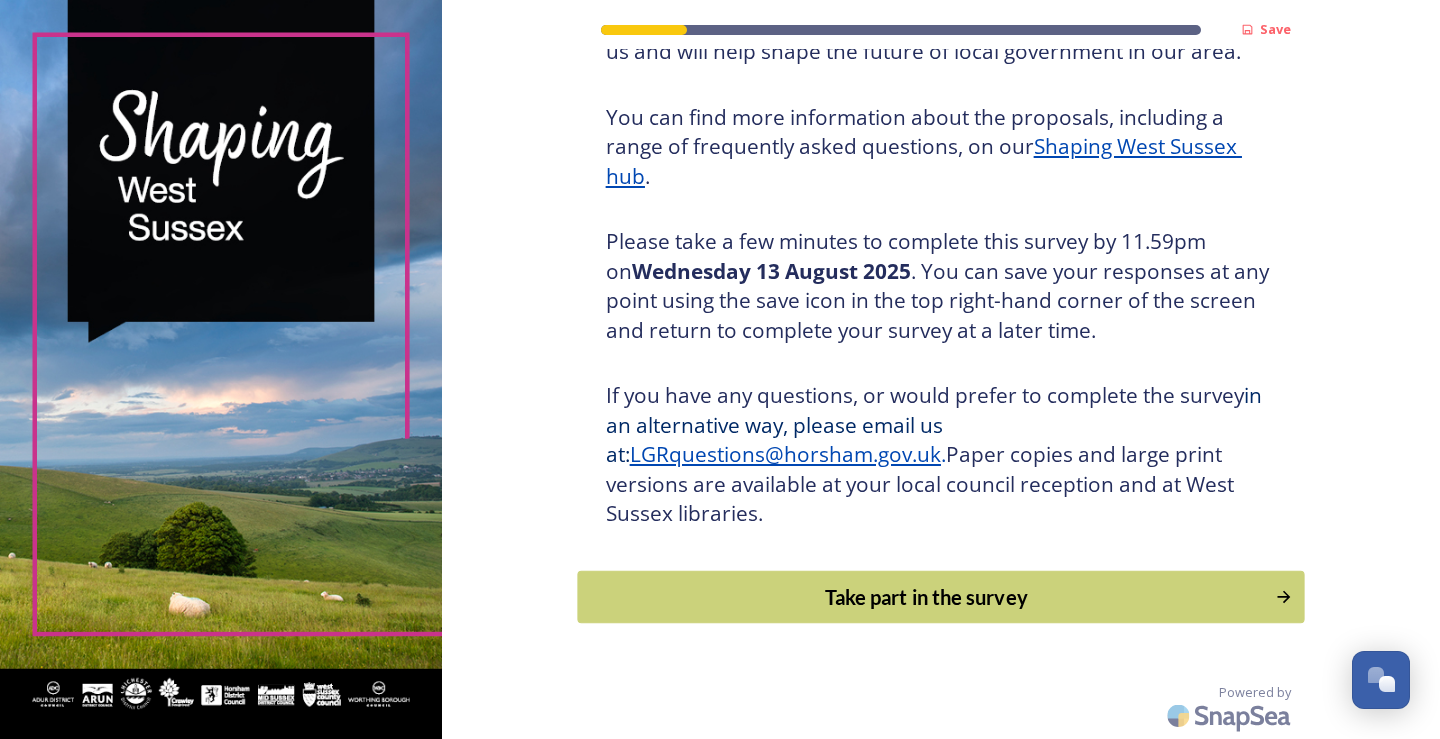 click on "Take part in the survey" at bounding box center [926, 597] 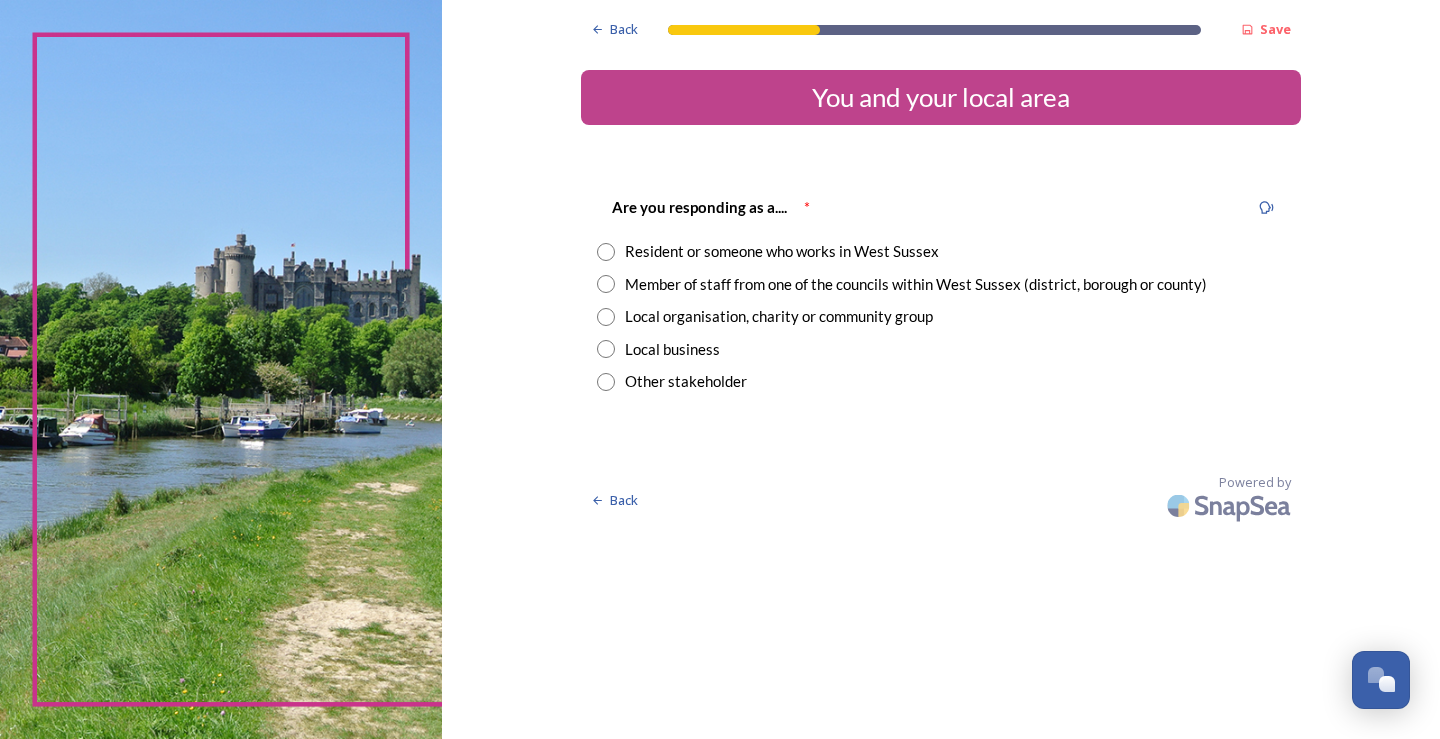 click on "Resident or someone who works in West Sussex" at bounding box center (782, 251) 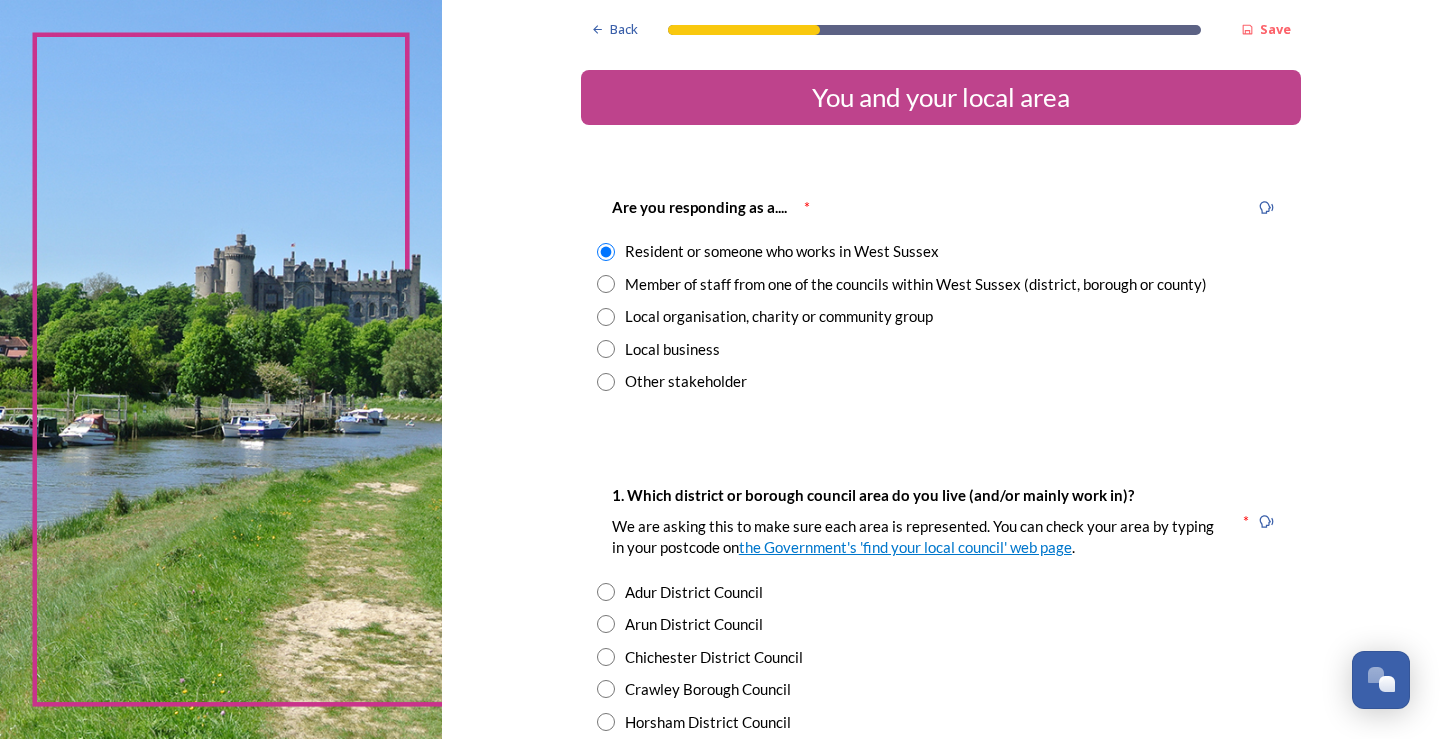 scroll, scrollTop: 200, scrollLeft: 0, axis: vertical 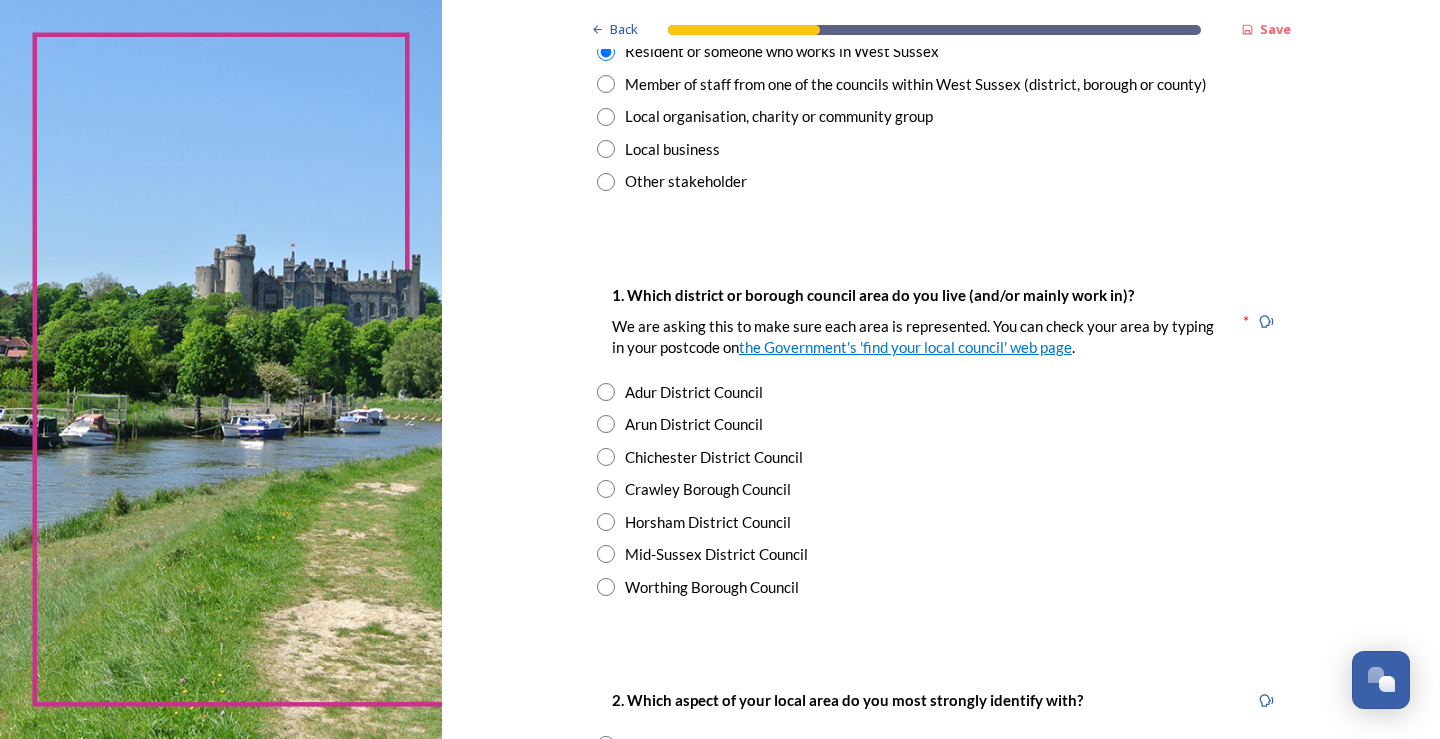 click on "Worthing Borough Council" at bounding box center (712, 587) 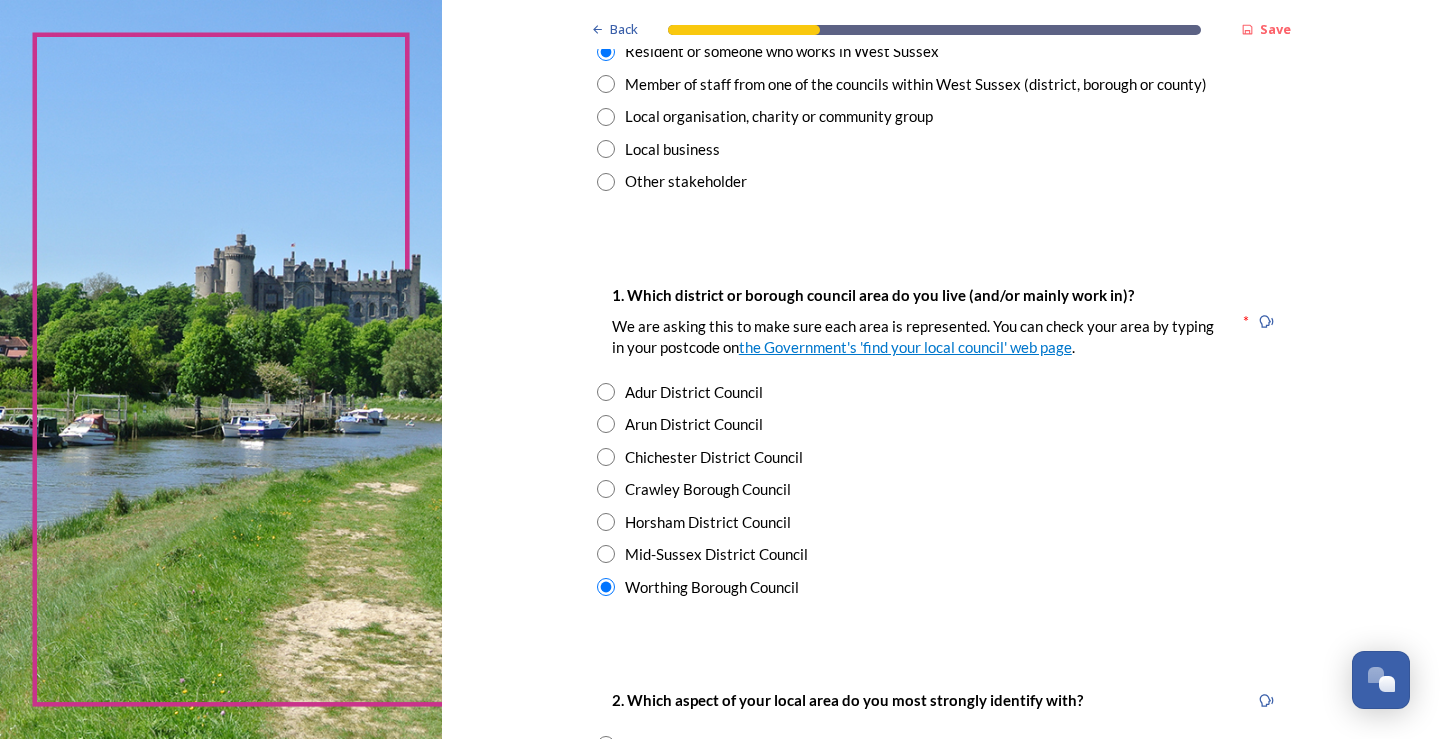 scroll, scrollTop: 500, scrollLeft: 0, axis: vertical 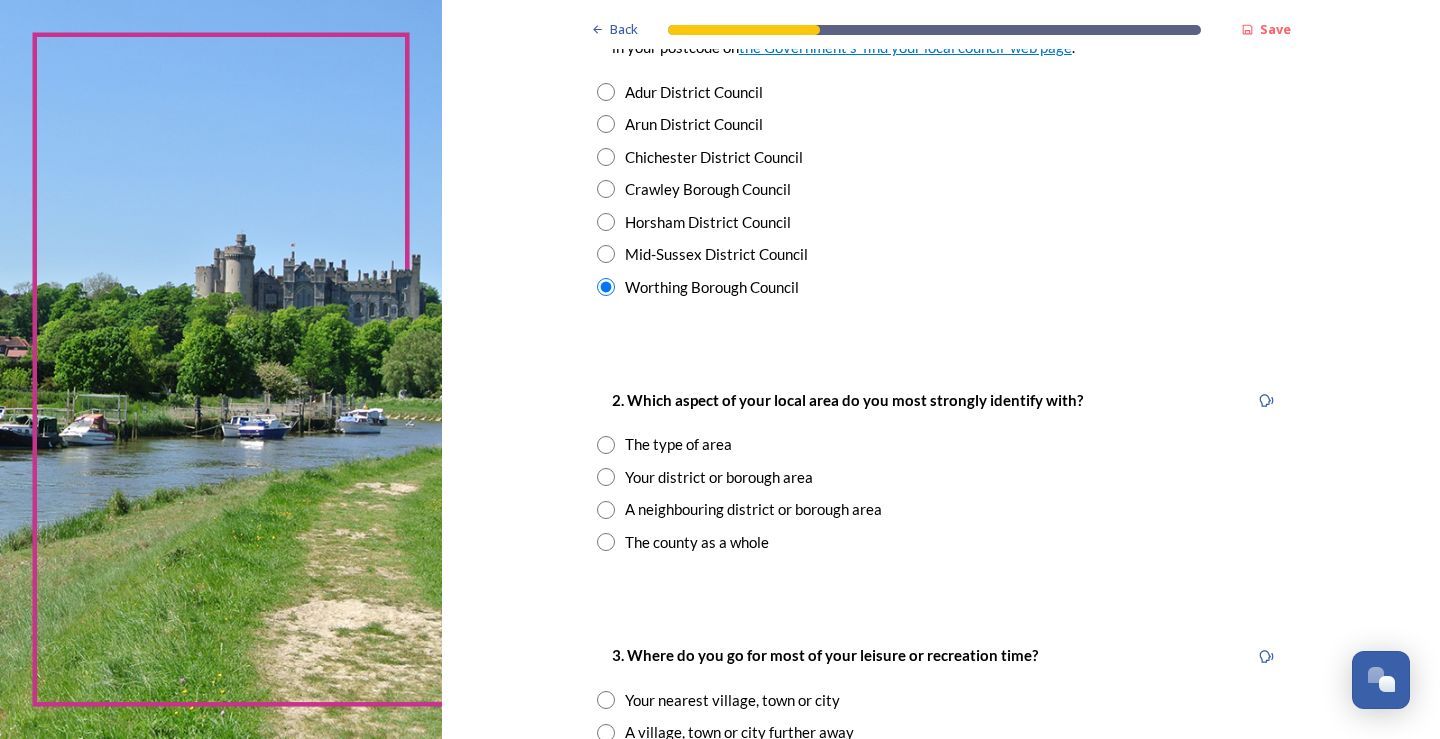 click on "Your district or borough area" at bounding box center [941, 477] 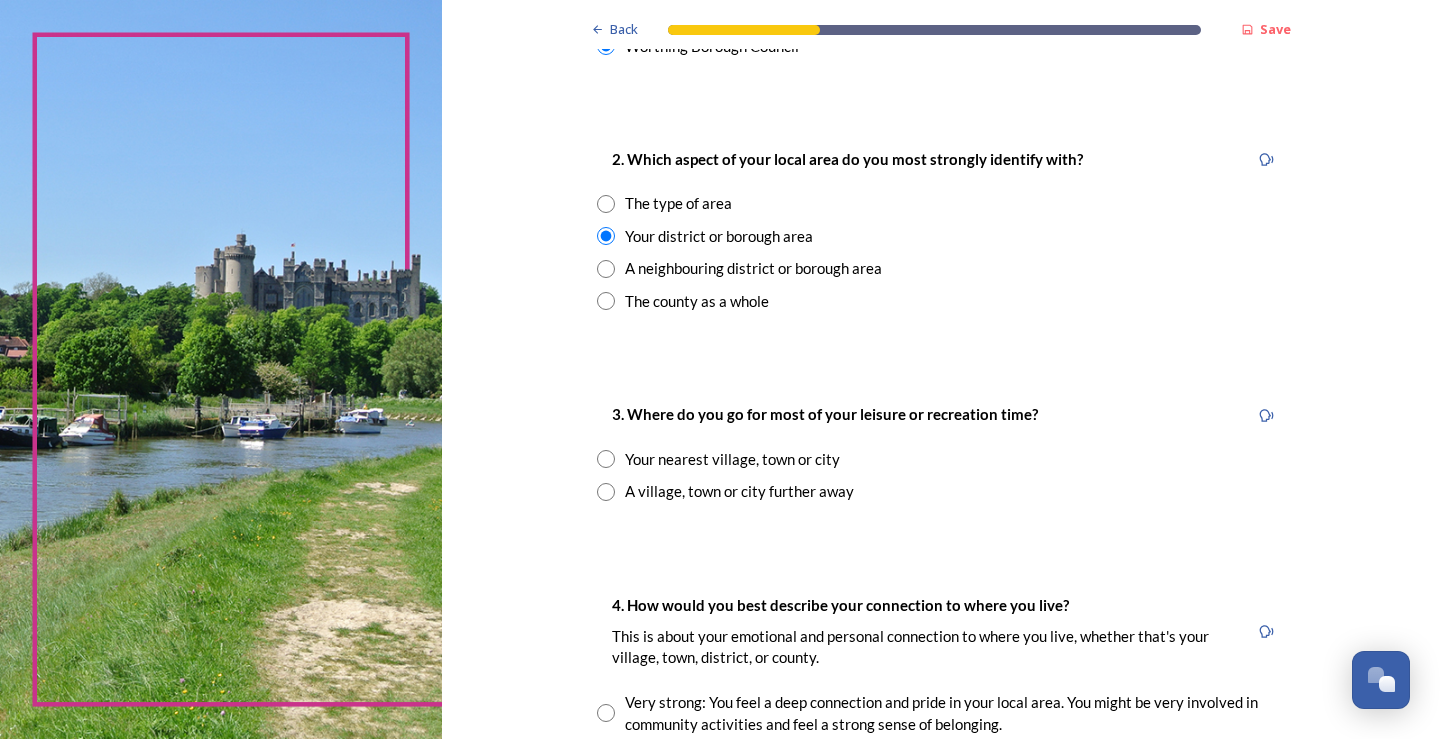 scroll, scrollTop: 800, scrollLeft: 0, axis: vertical 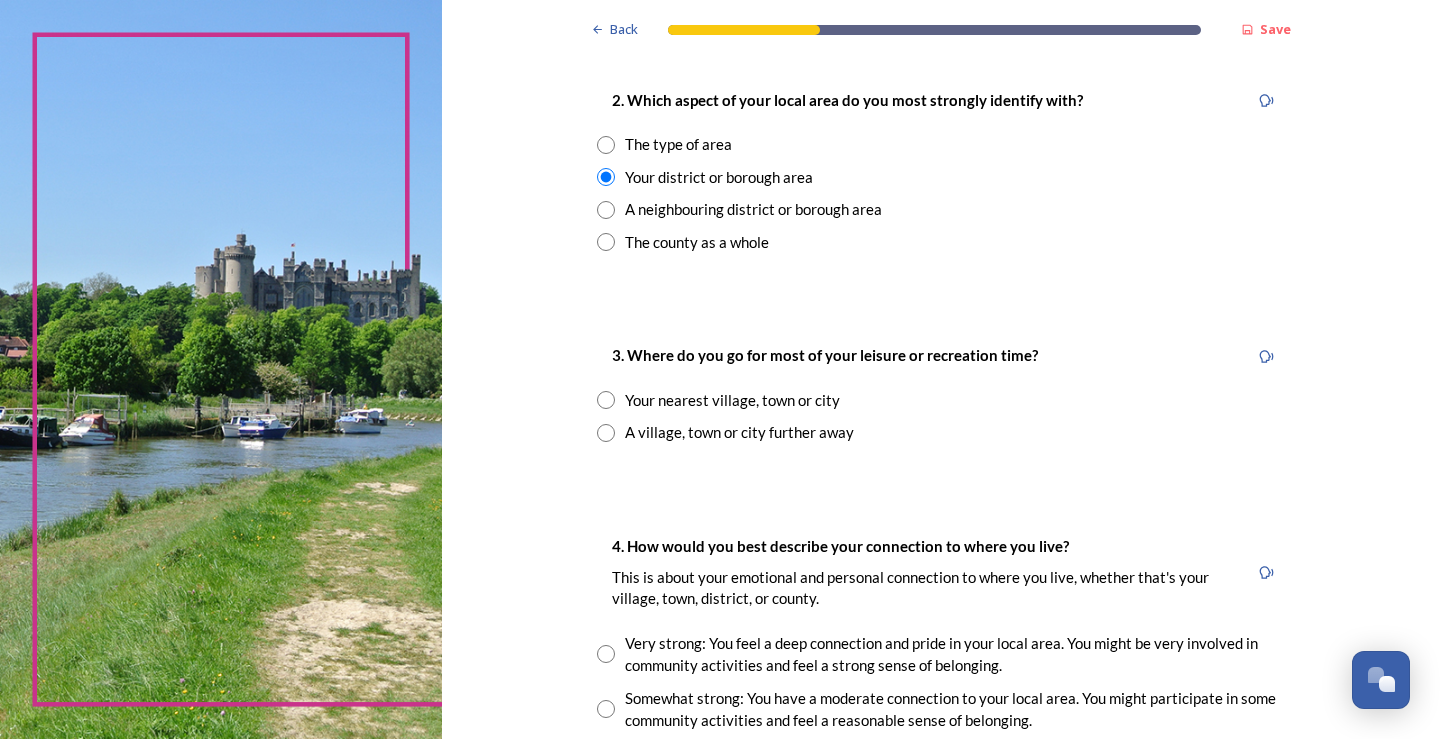 click at bounding box center [606, 400] 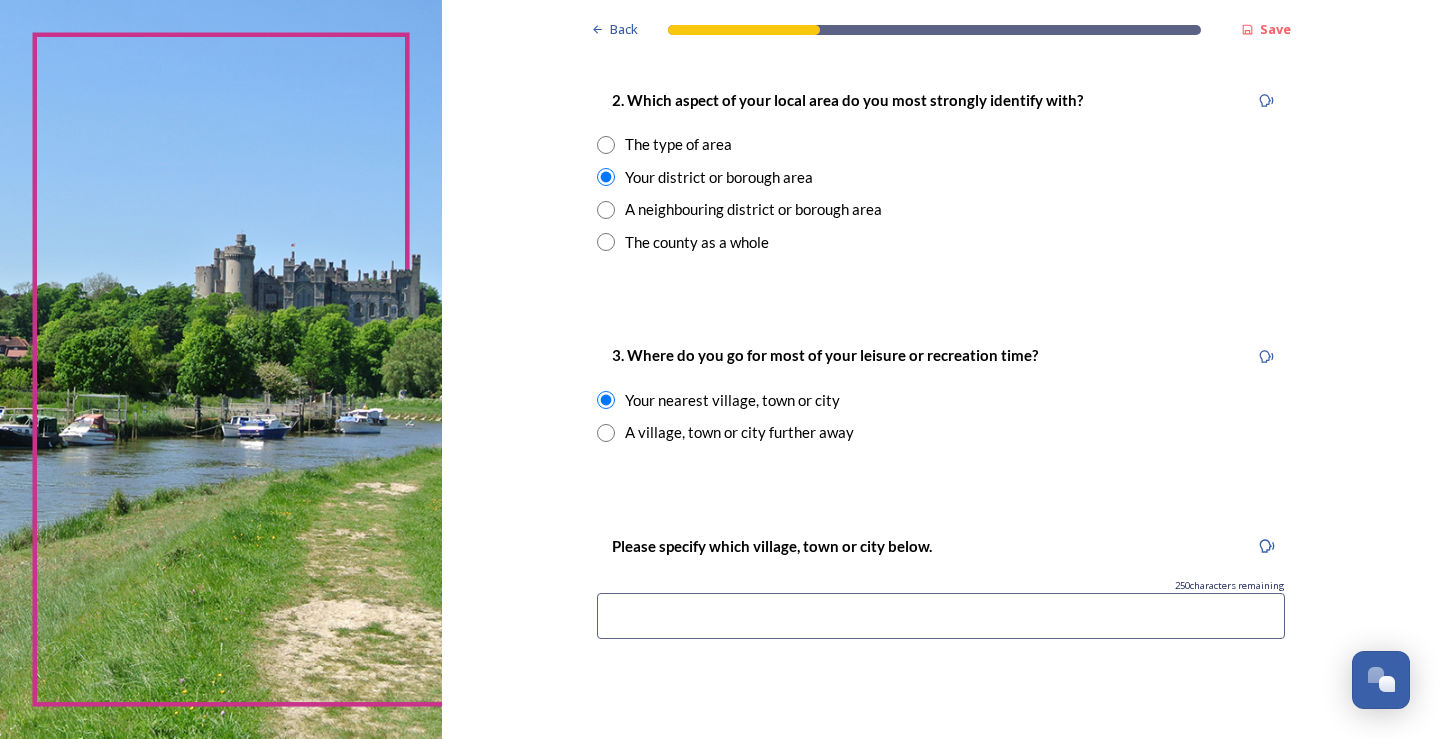 click at bounding box center (941, 616) 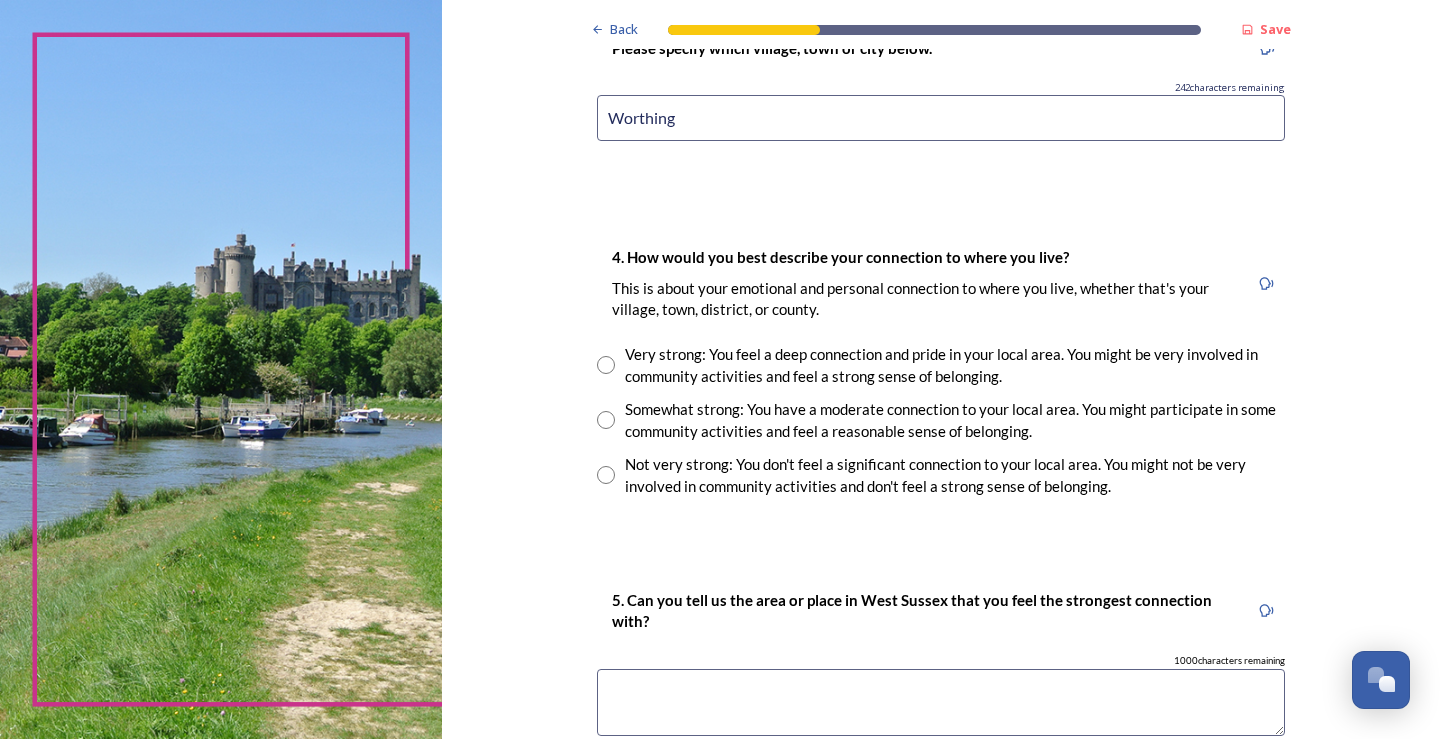 scroll, scrollTop: 1300, scrollLeft: 0, axis: vertical 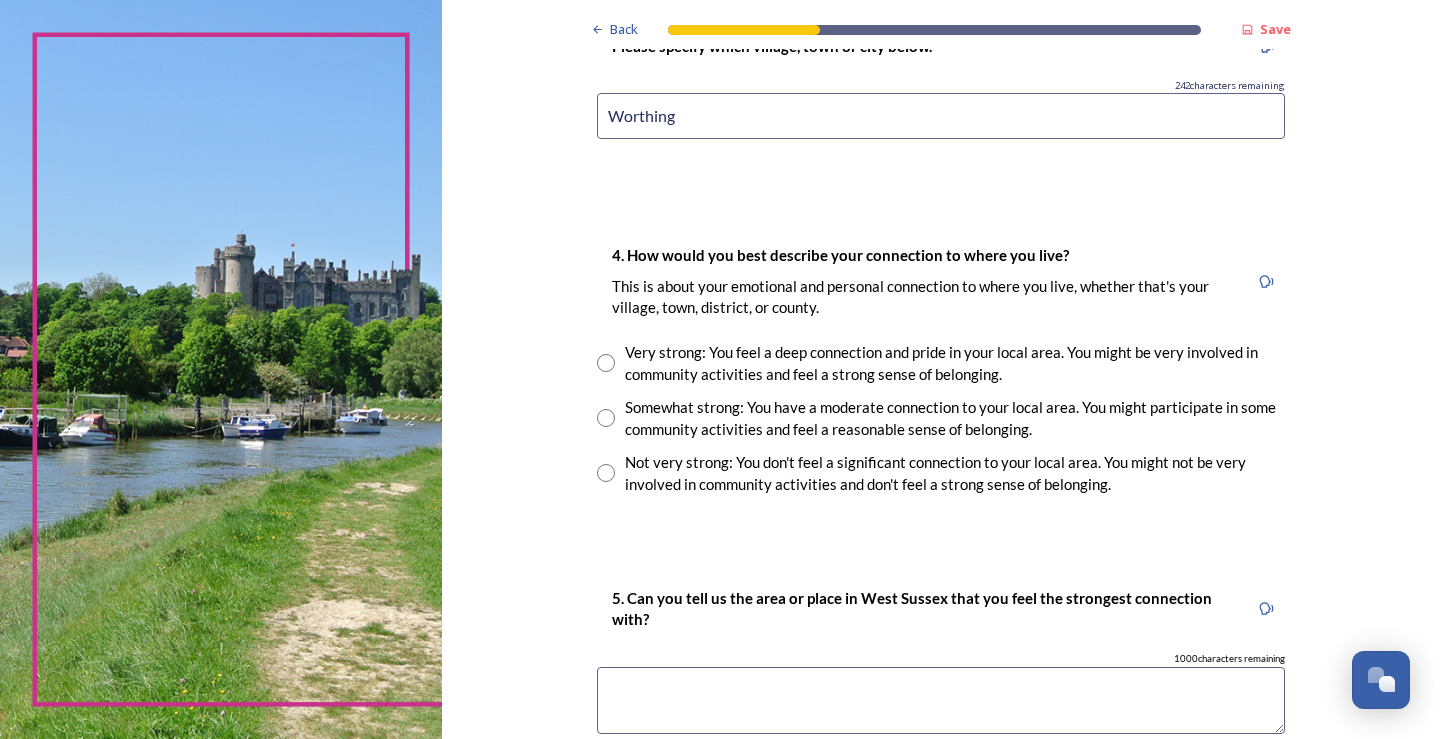 type on "Worthing" 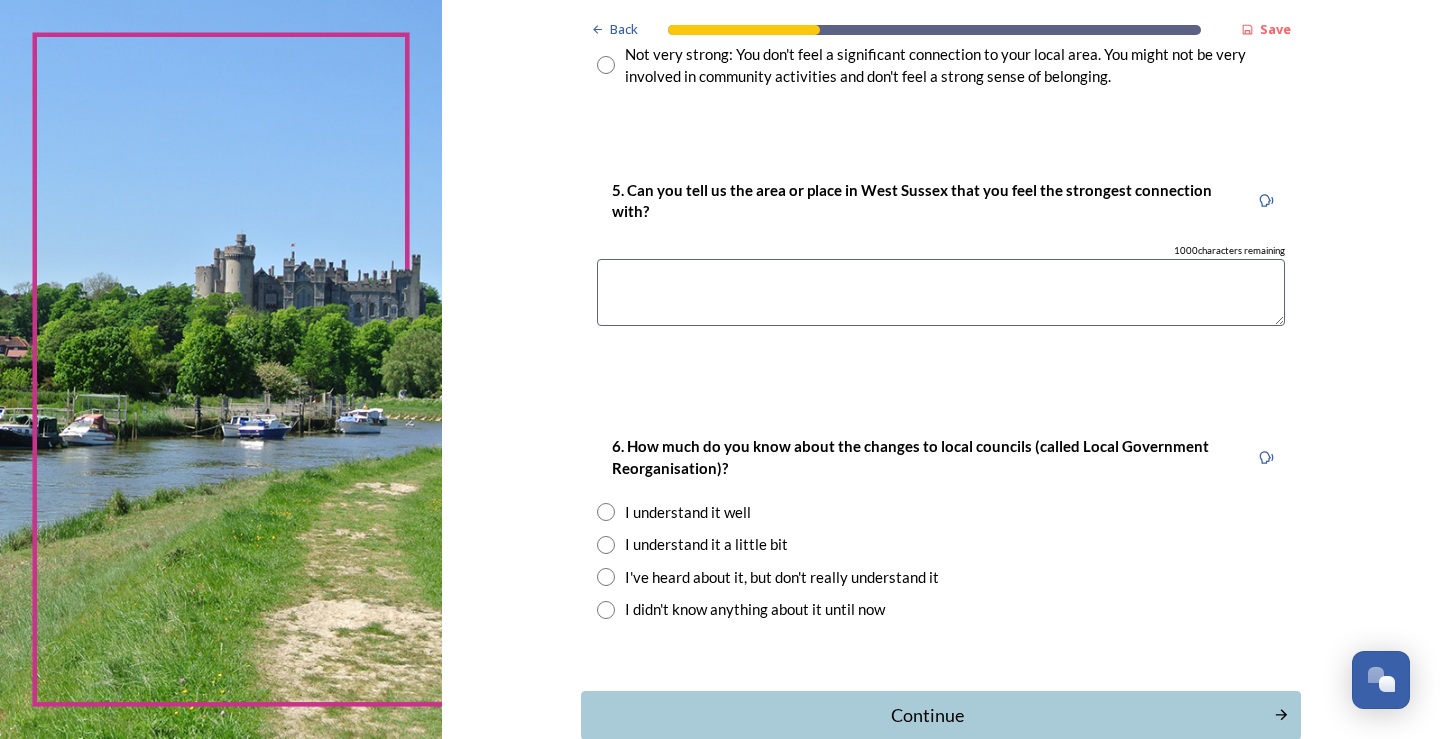 scroll, scrollTop: 1825, scrollLeft: 0, axis: vertical 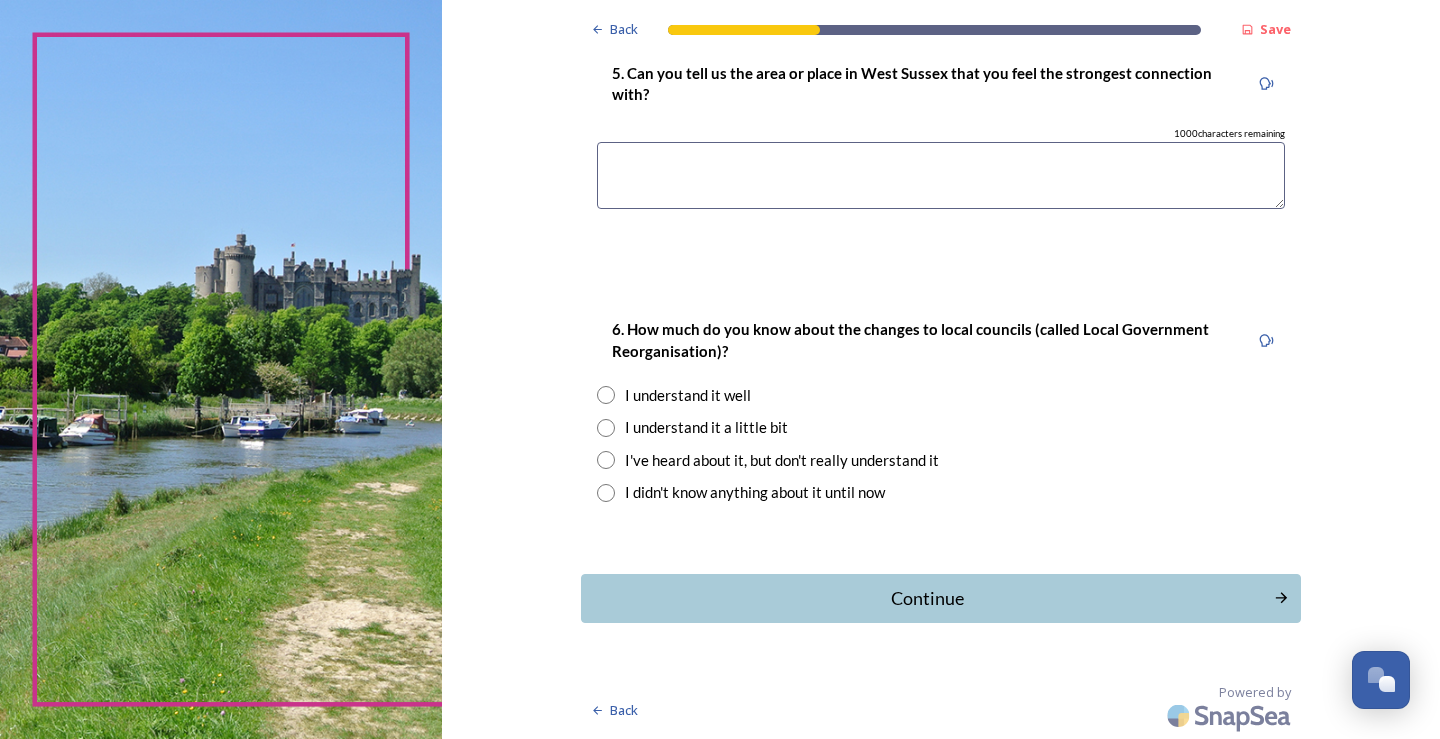 click at bounding box center [606, 395] 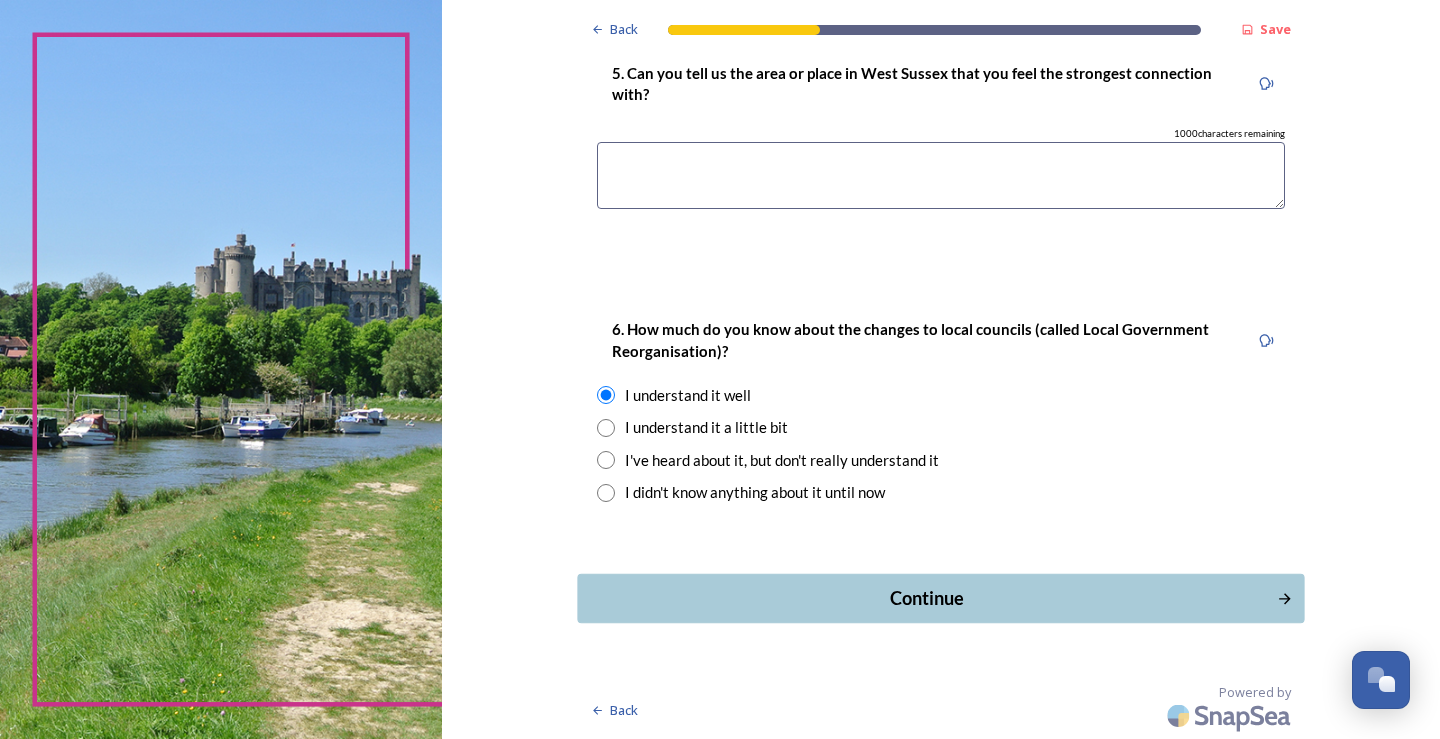 click on "Continue" at bounding box center [926, 598] 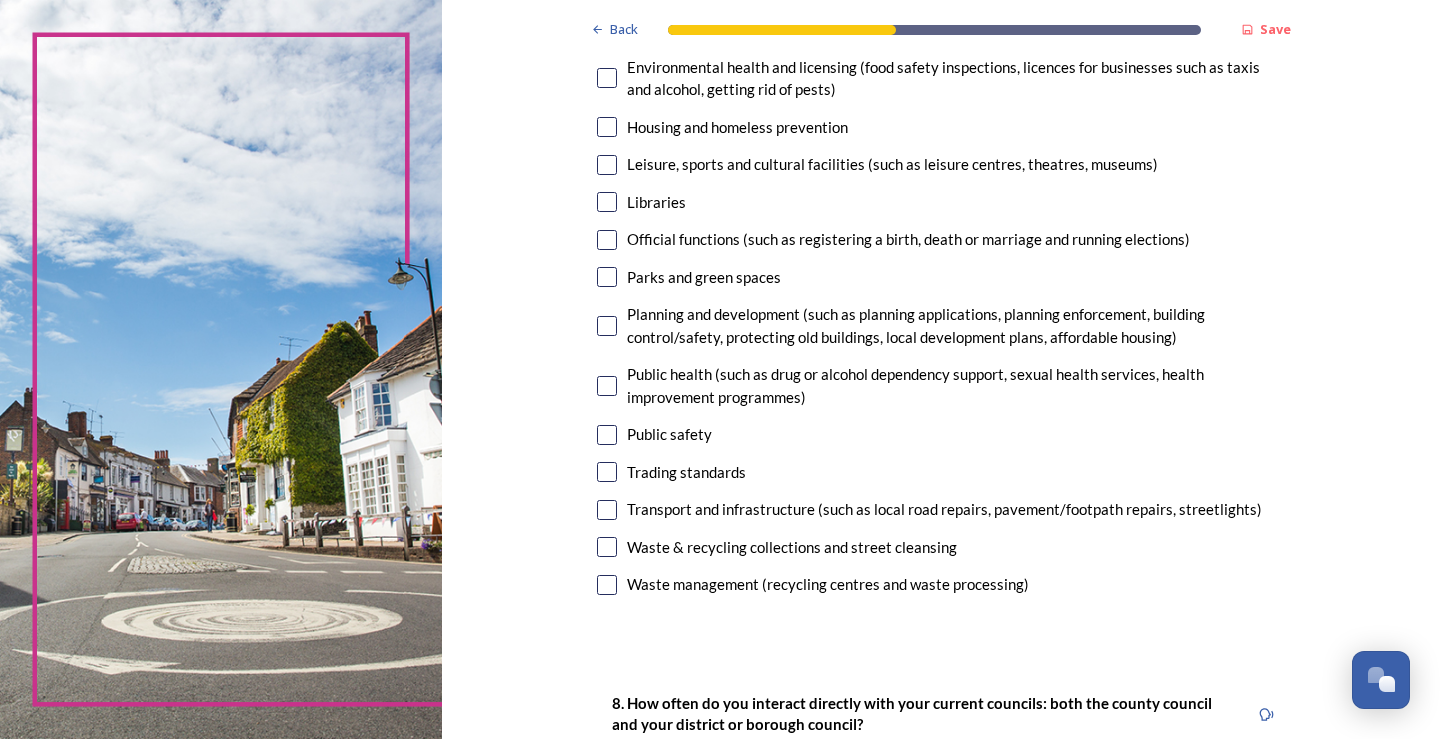 scroll, scrollTop: 100, scrollLeft: 0, axis: vertical 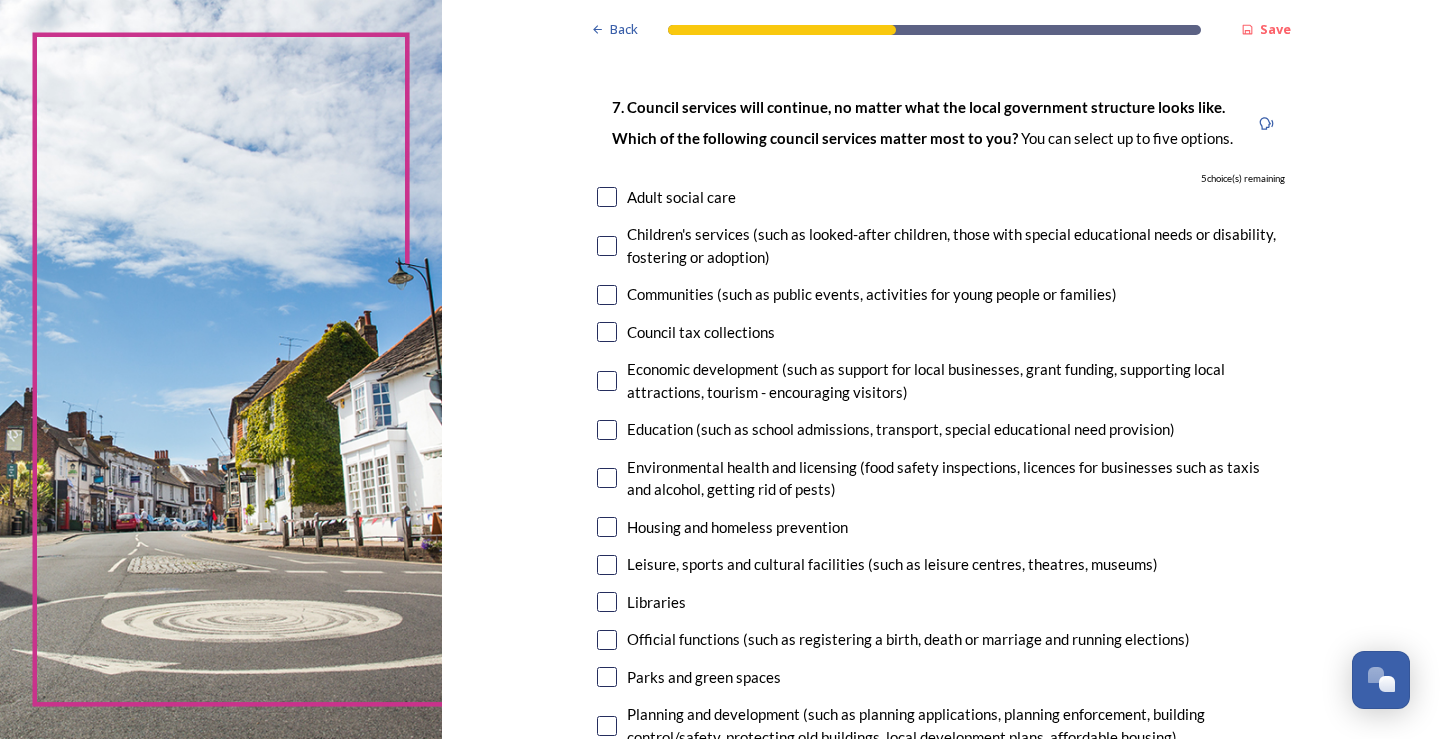 click at bounding box center [607, 295] 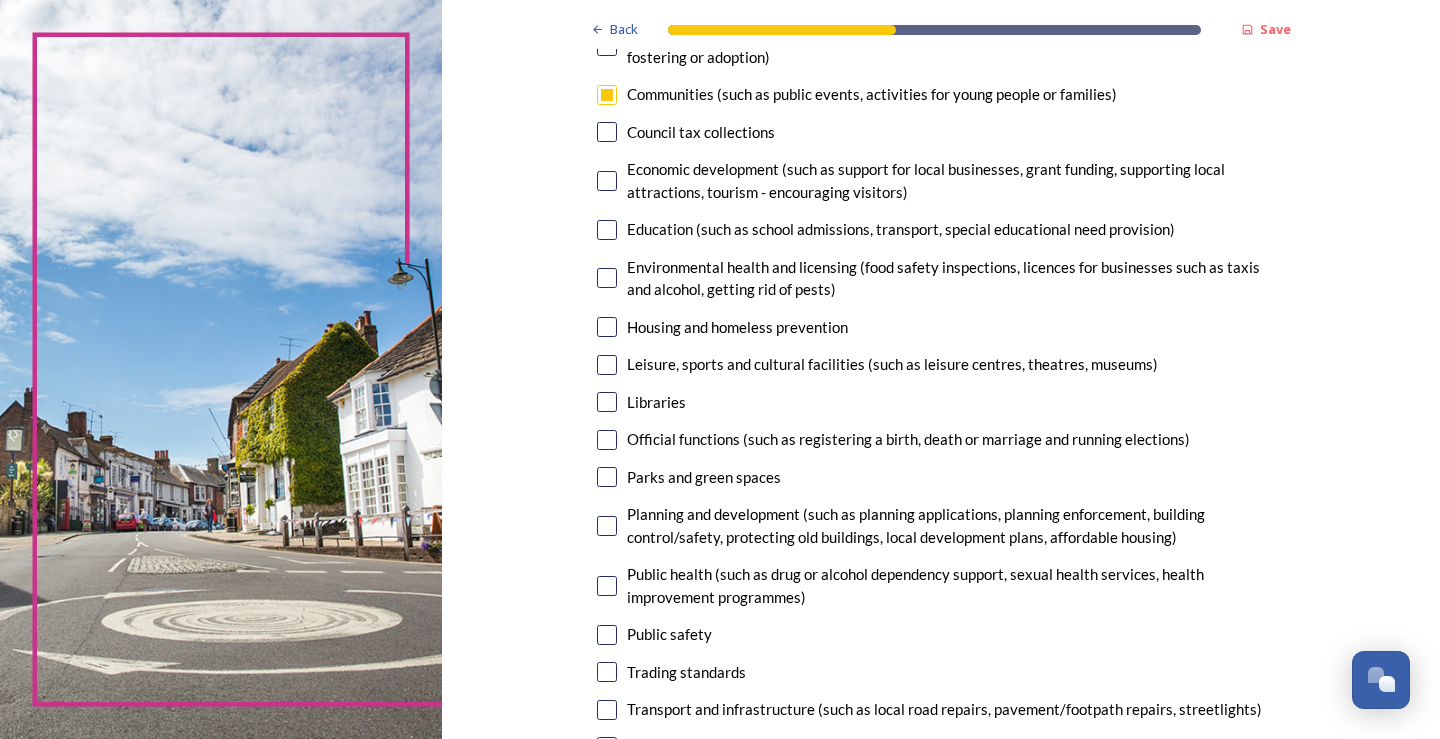 scroll, scrollTop: 400, scrollLeft: 0, axis: vertical 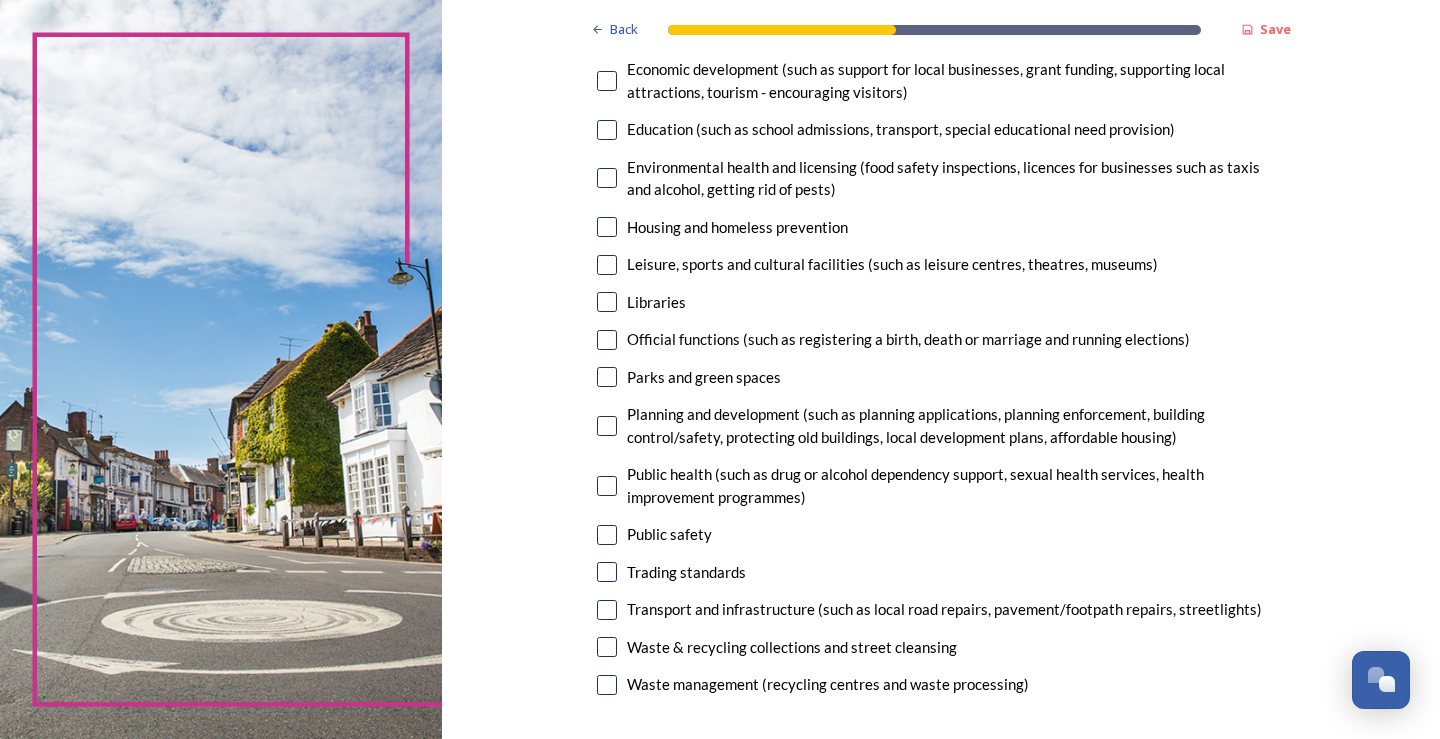 click at bounding box center (607, 265) 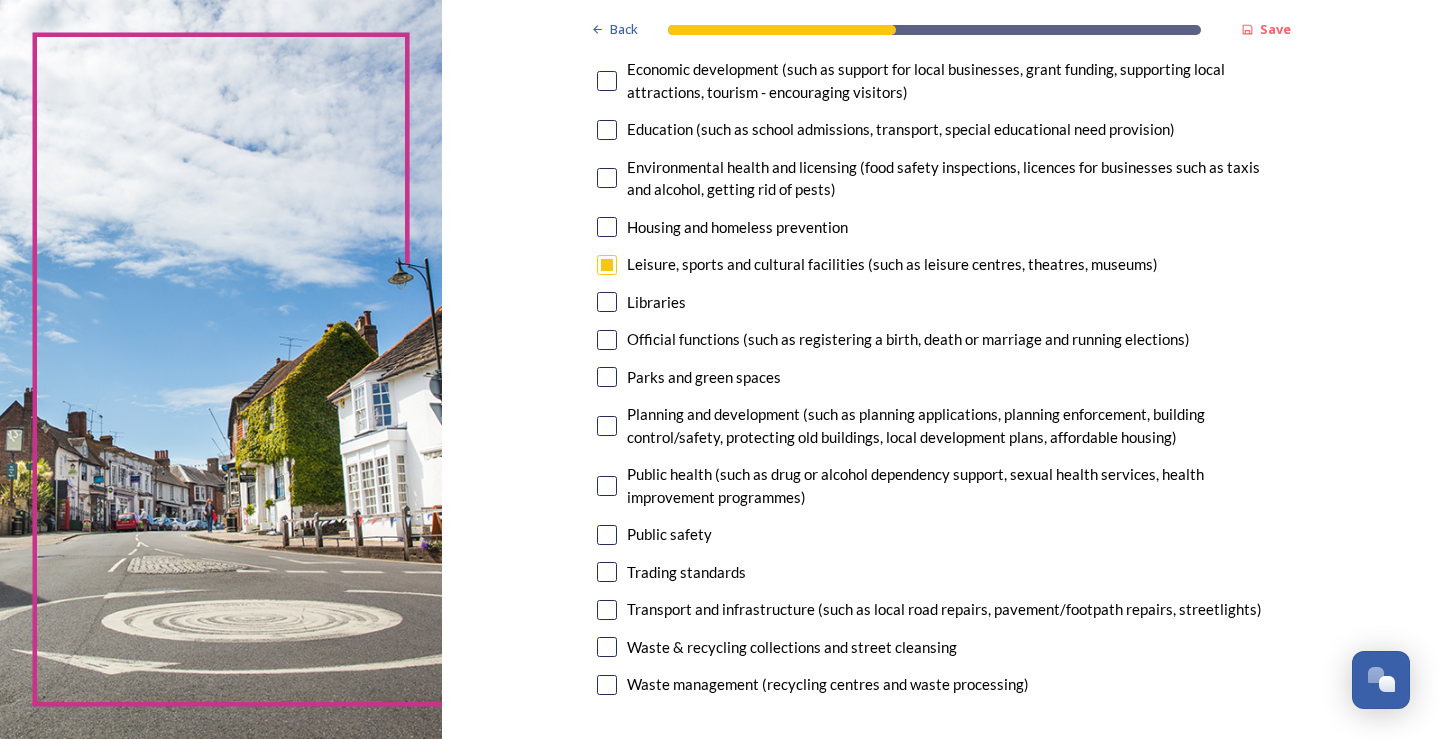 click at bounding box center (607, 377) 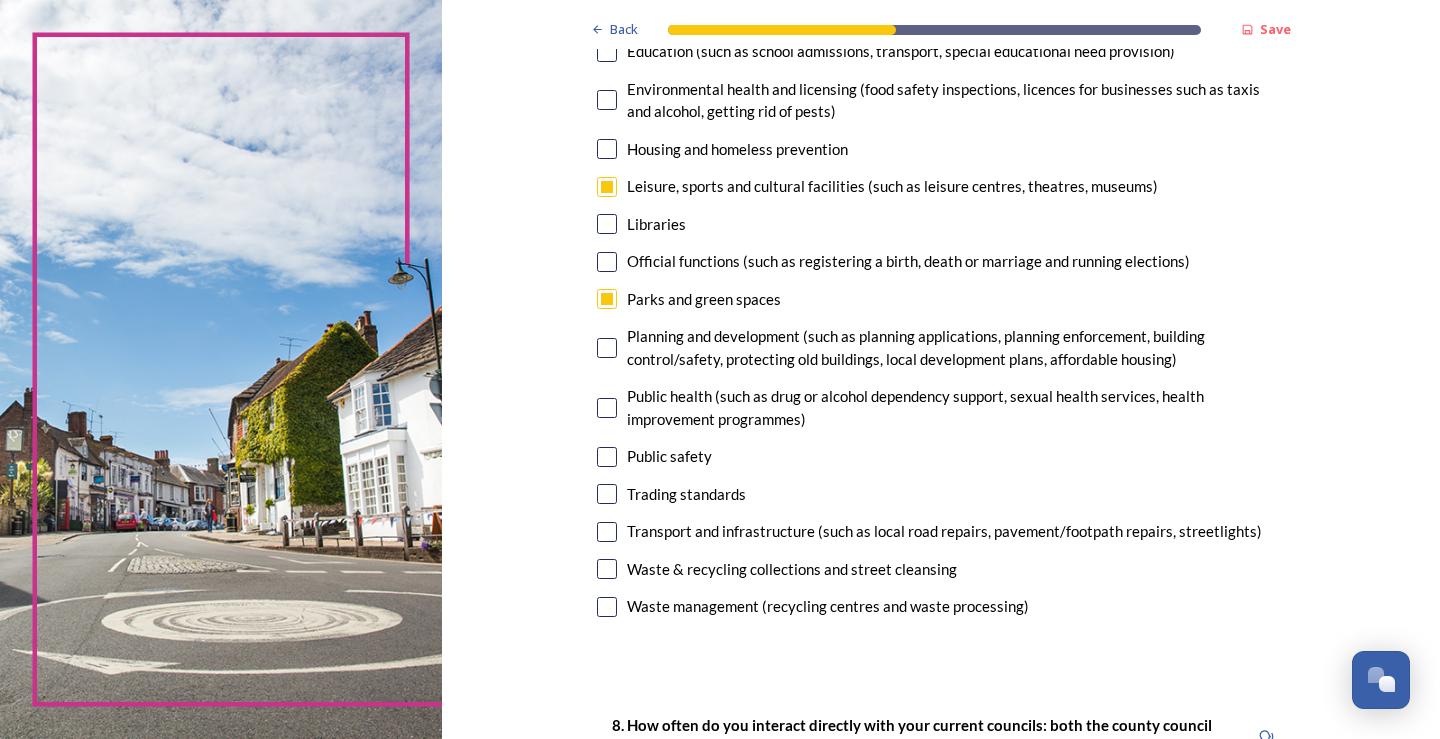 scroll, scrollTop: 500, scrollLeft: 0, axis: vertical 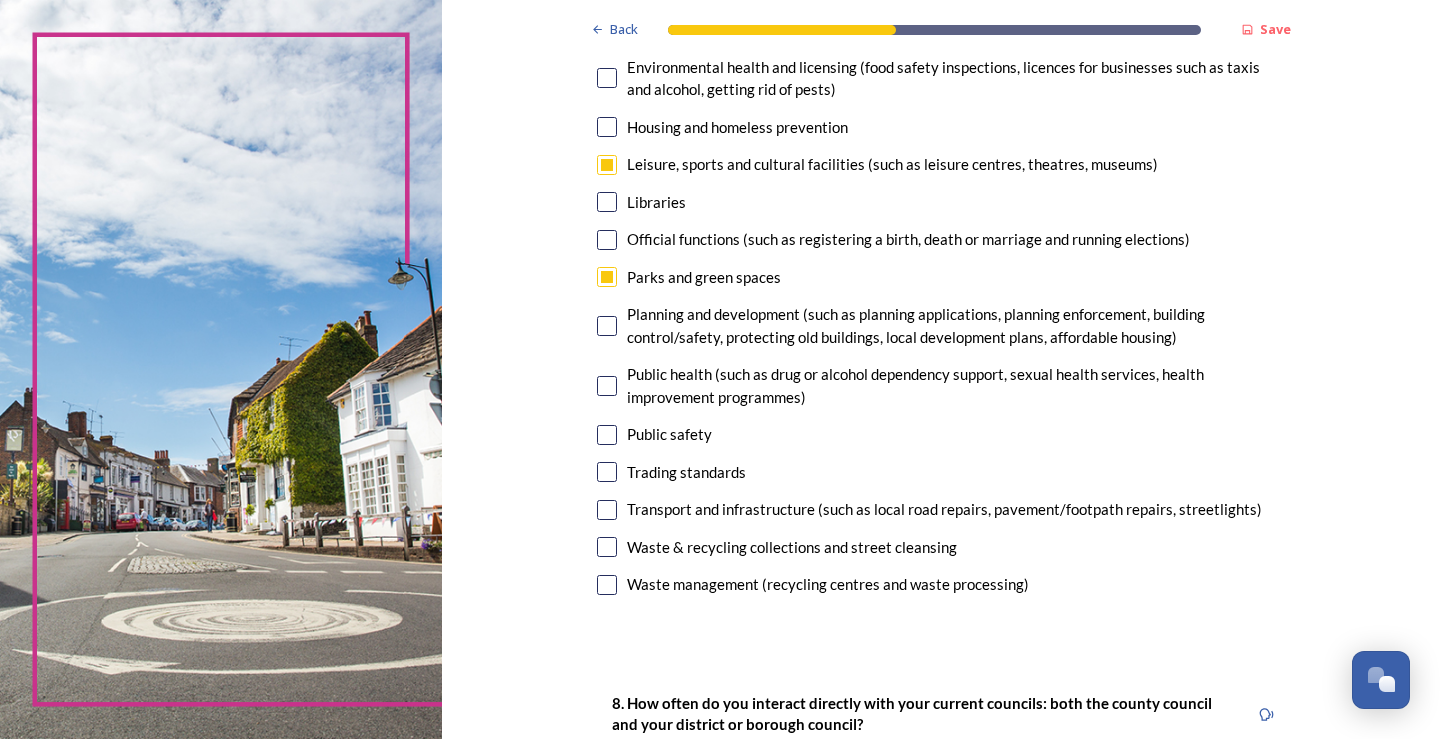click on "Planning and development (such as planning applications, planning enforcement, building control/safety, protecting old buildings, local development plans, affordable housing)" at bounding box center (941, 325) 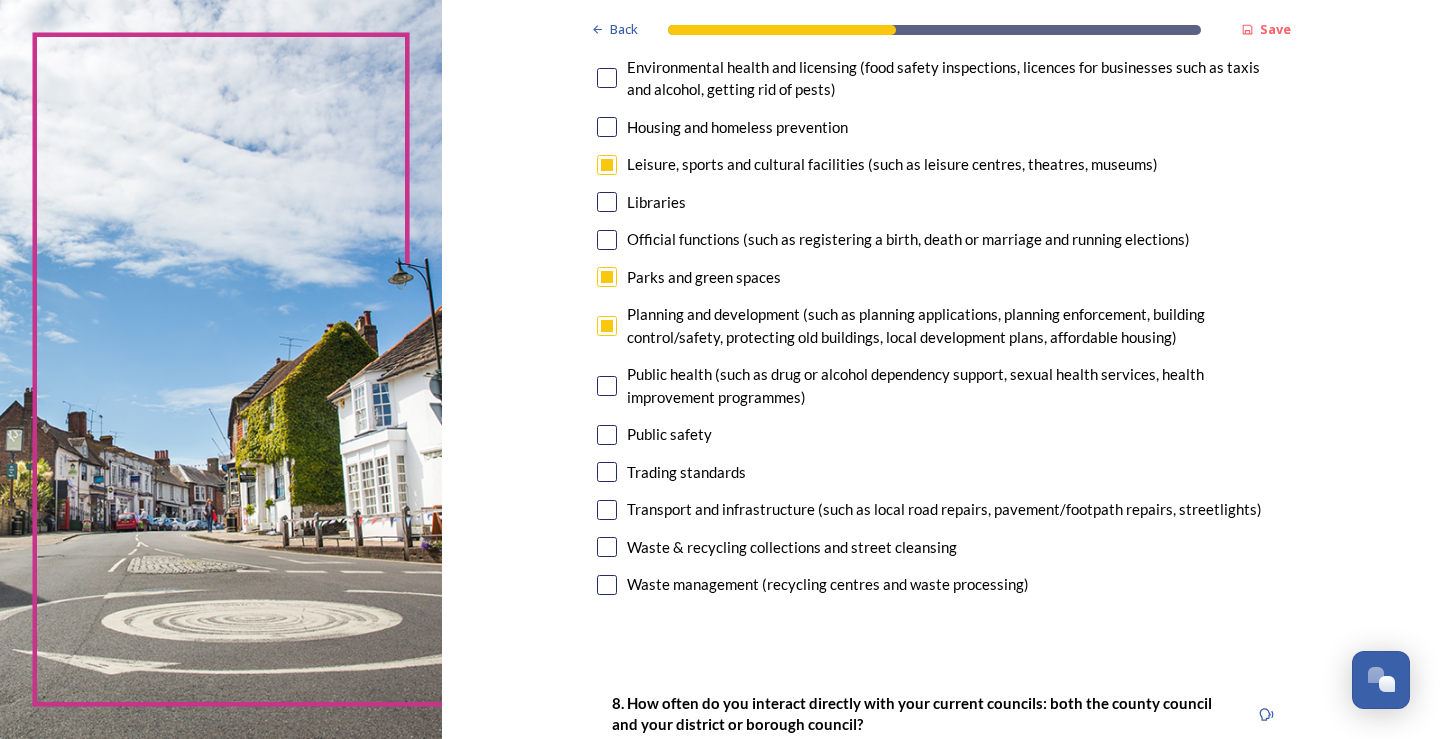 checkbox on "true" 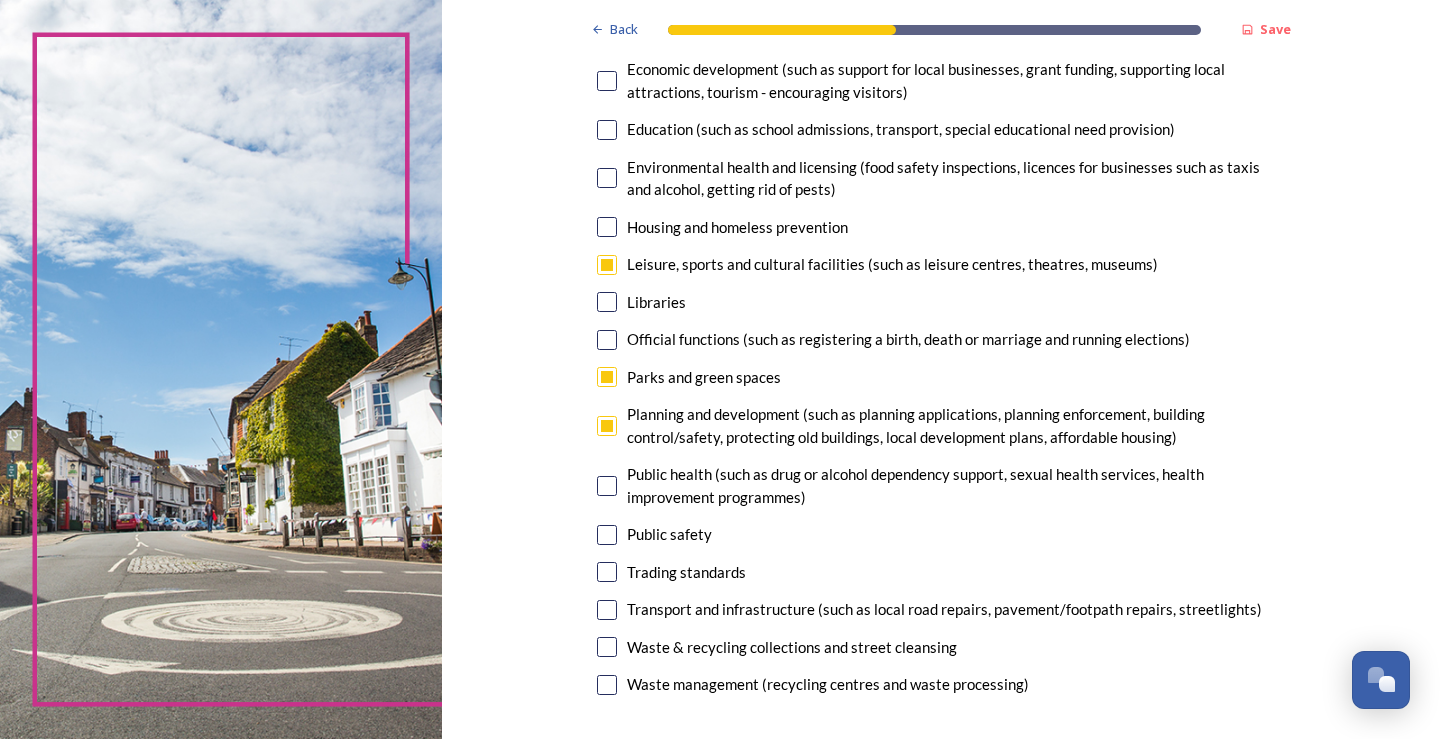 scroll, scrollTop: 300, scrollLeft: 0, axis: vertical 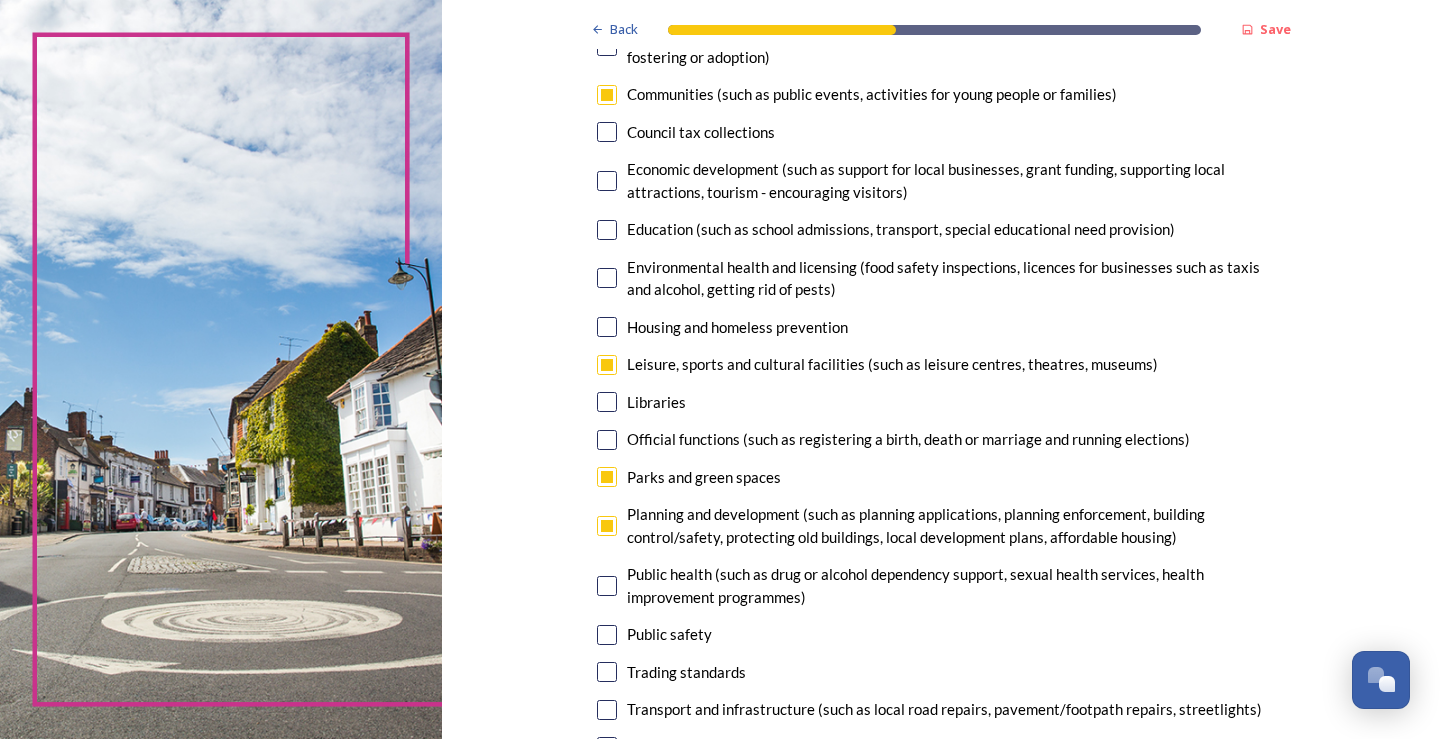 click at bounding box center [607, 327] 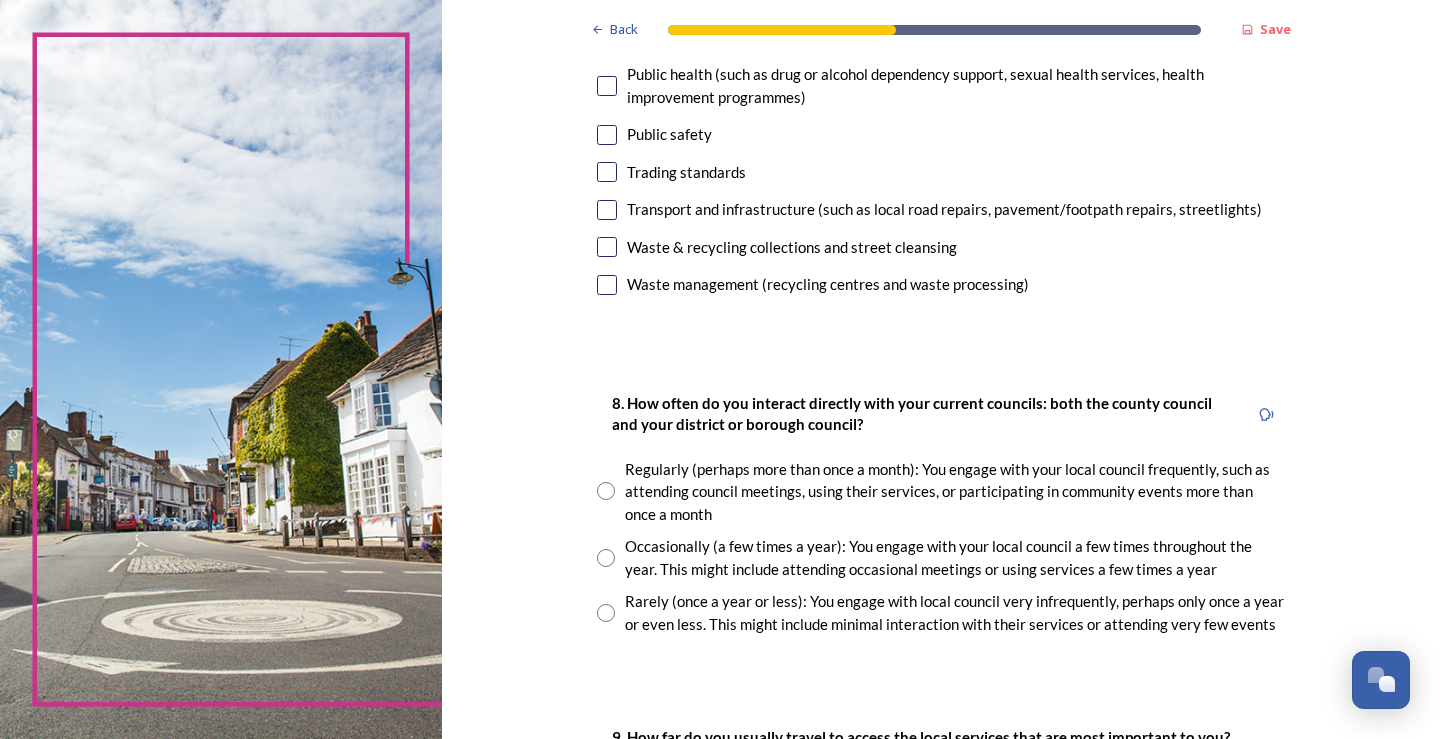 scroll, scrollTop: 900, scrollLeft: 0, axis: vertical 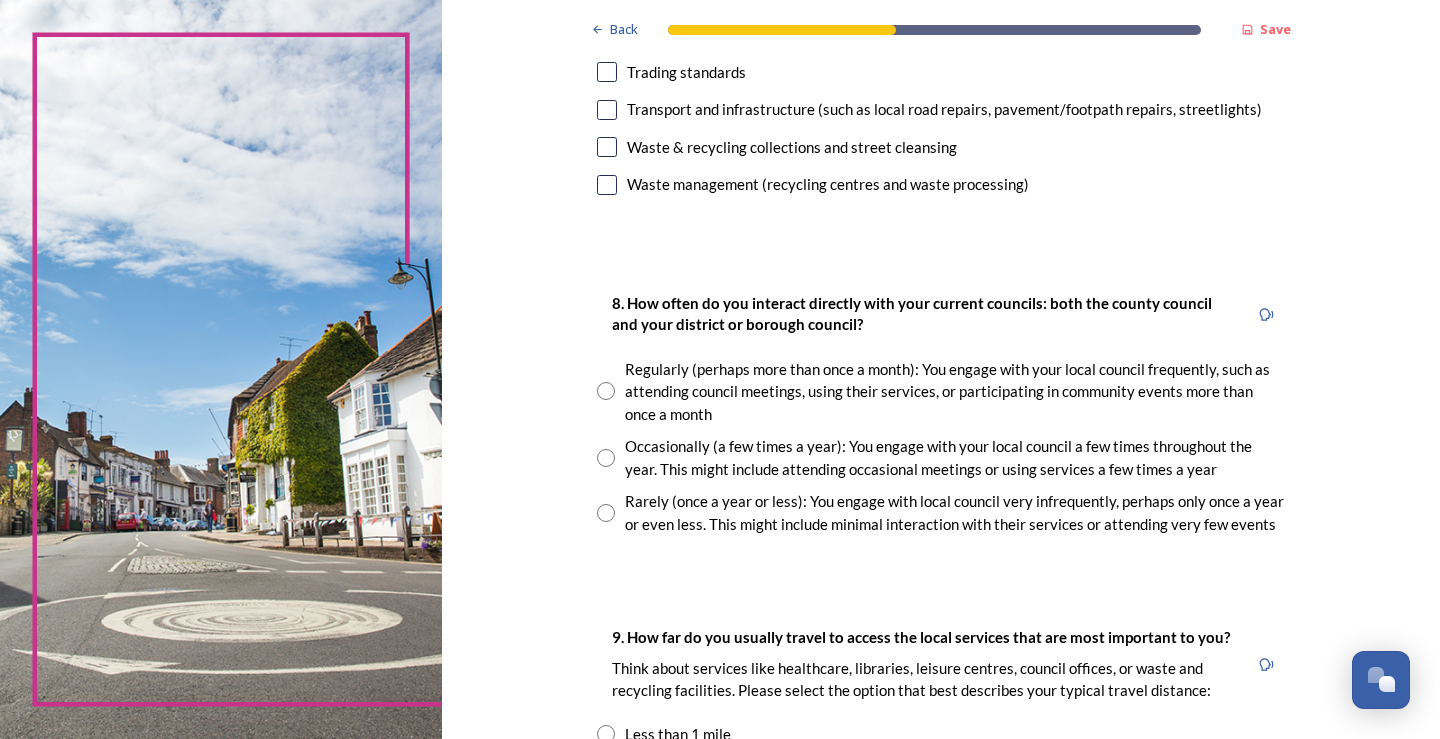 click at bounding box center (606, 391) 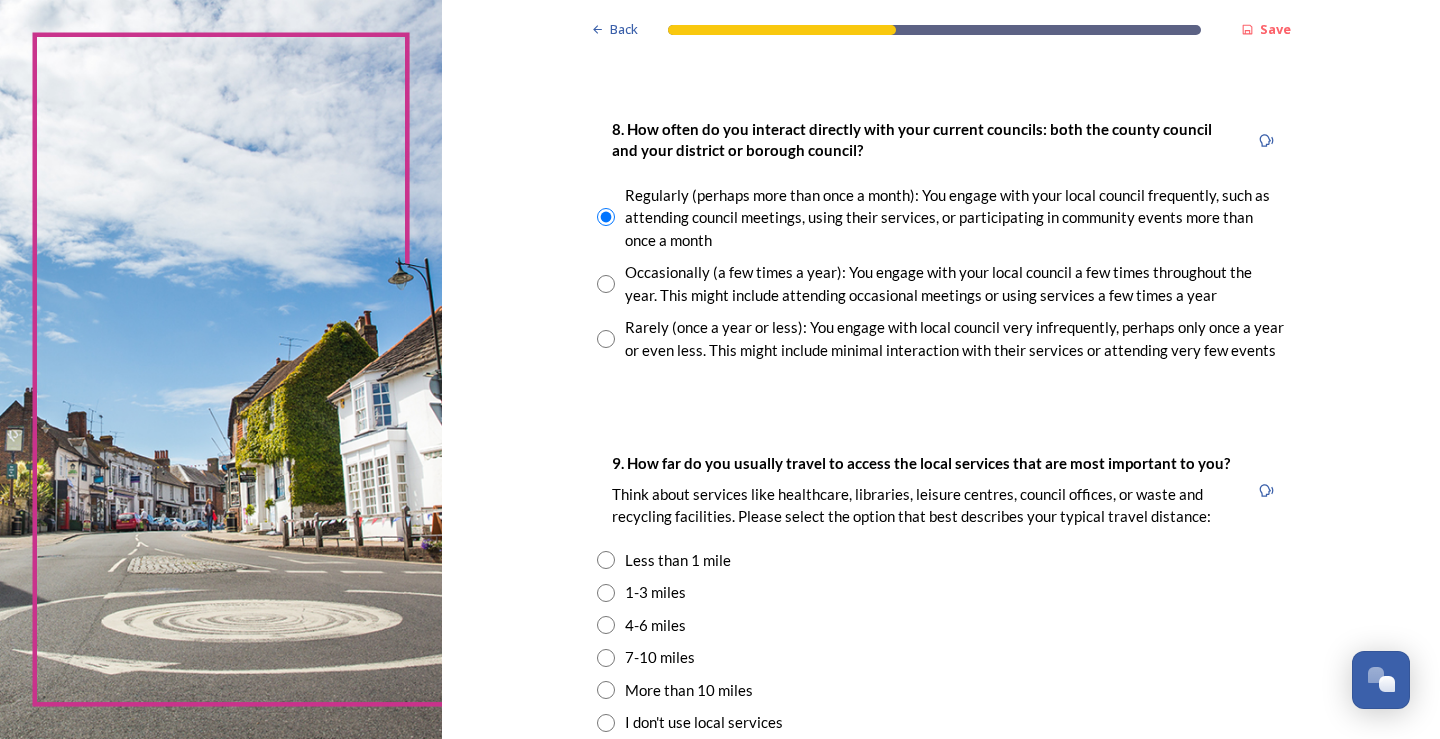 scroll, scrollTop: 1200, scrollLeft: 0, axis: vertical 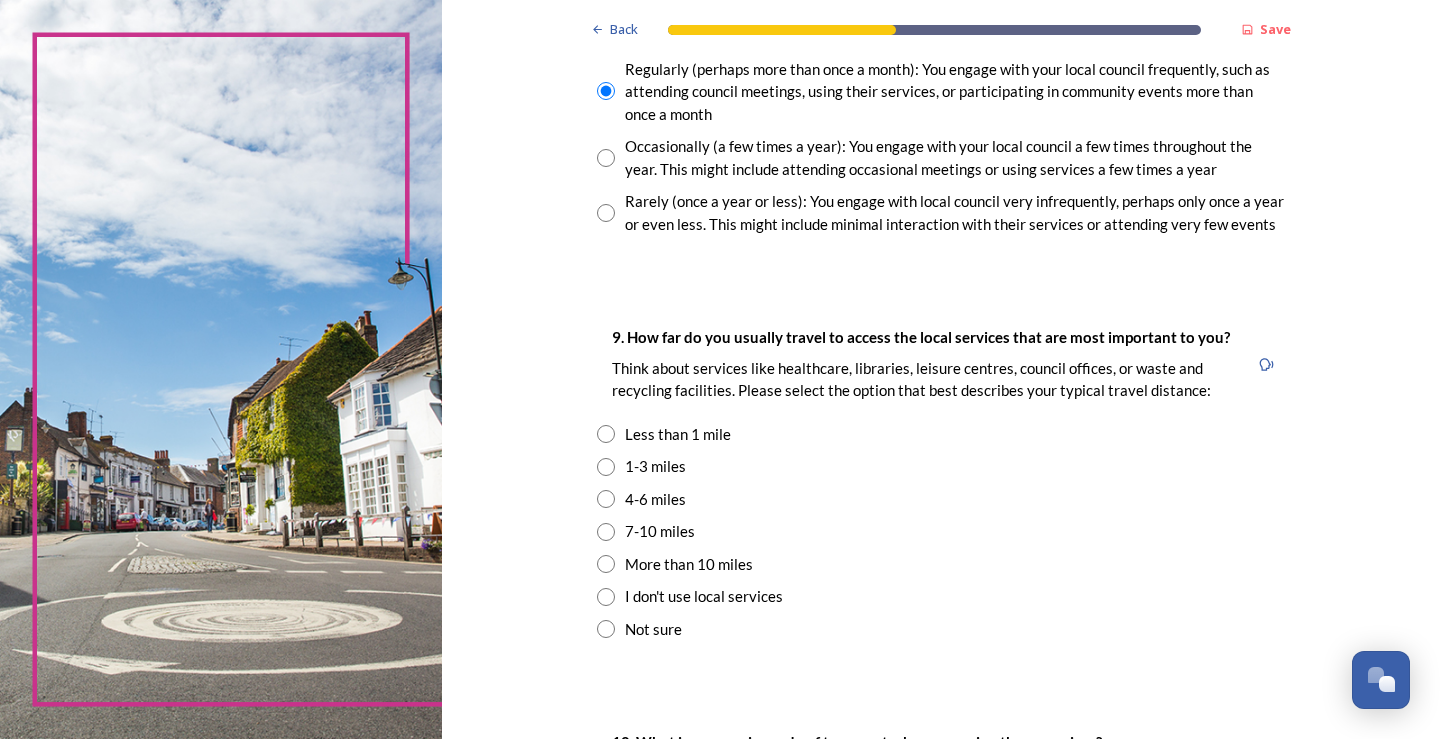 click on "4-6 miles" at bounding box center (941, 499) 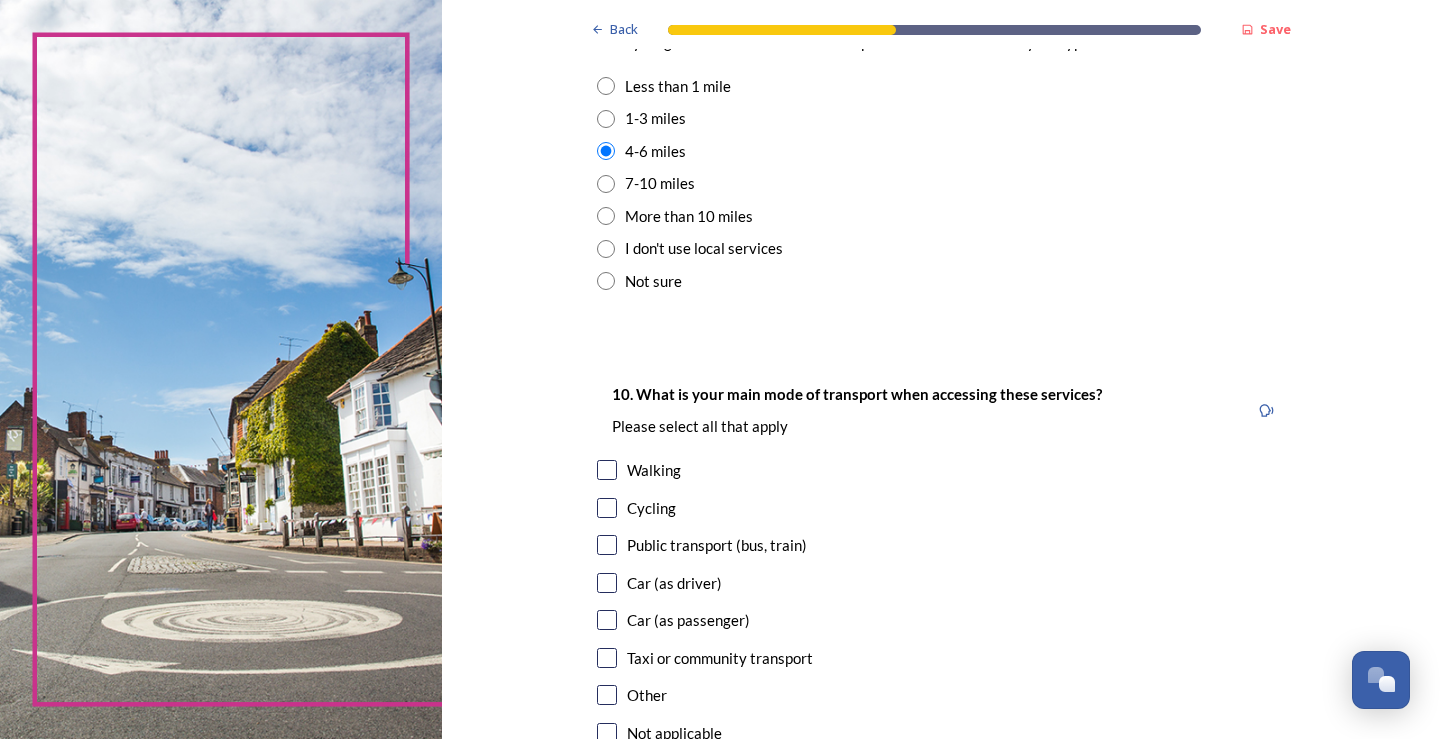 scroll, scrollTop: 1593, scrollLeft: 0, axis: vertical 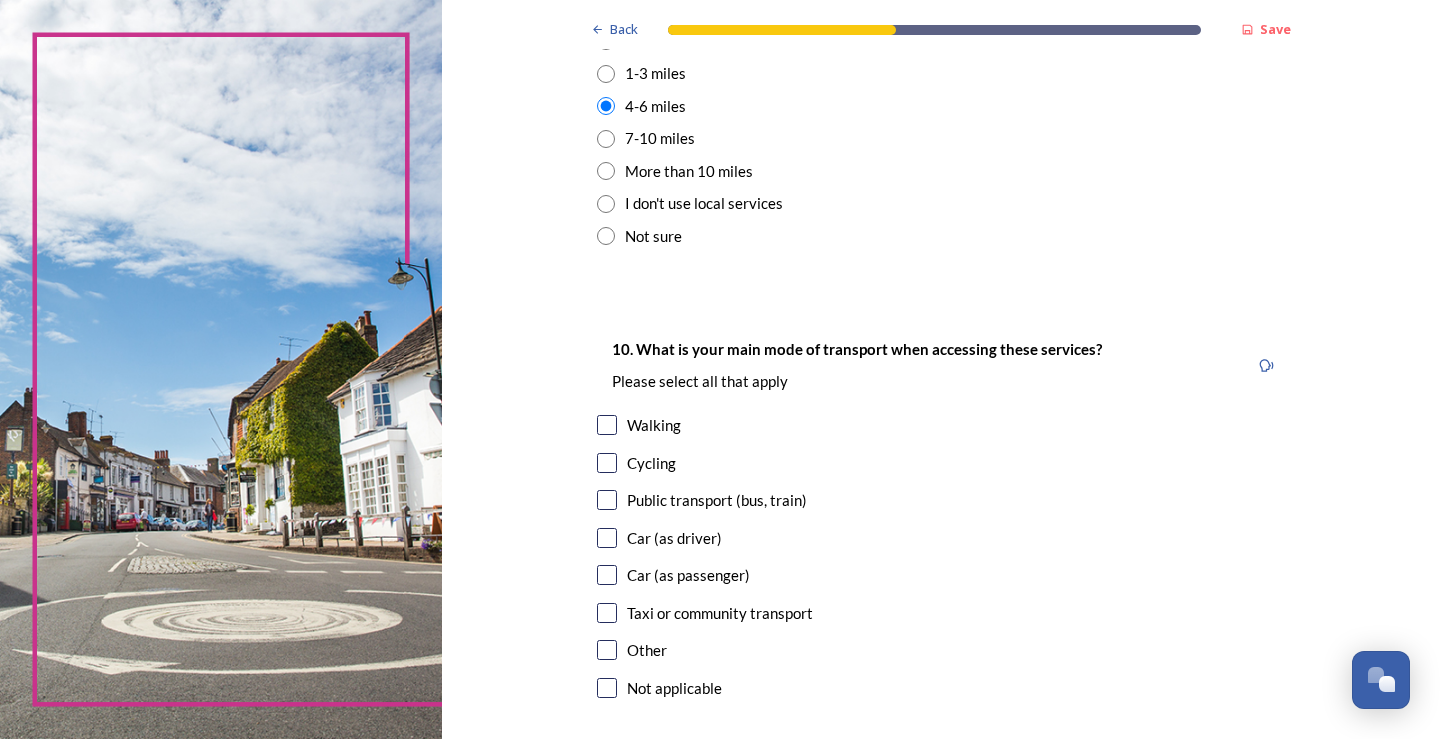 click on "Walking" at bounding box center [654, 425] 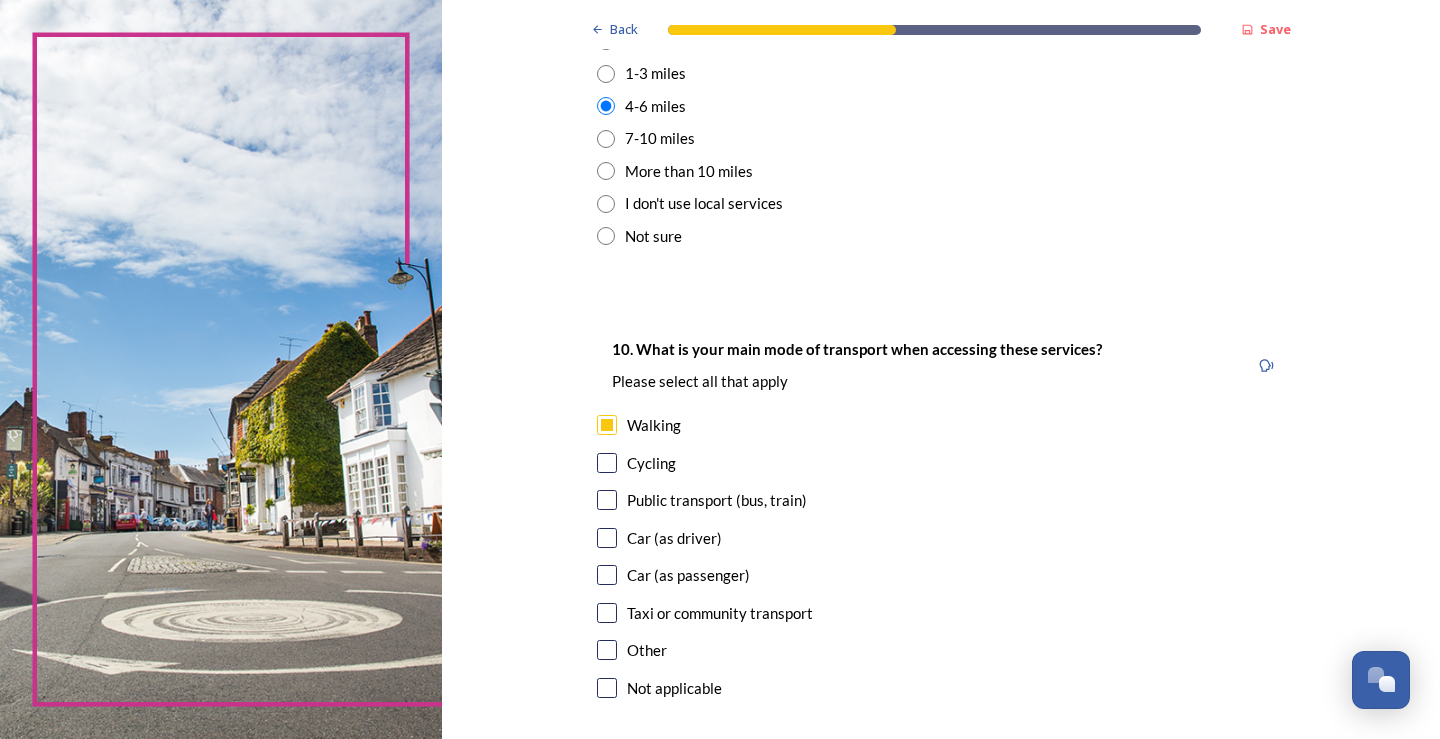 checkbox on "true" 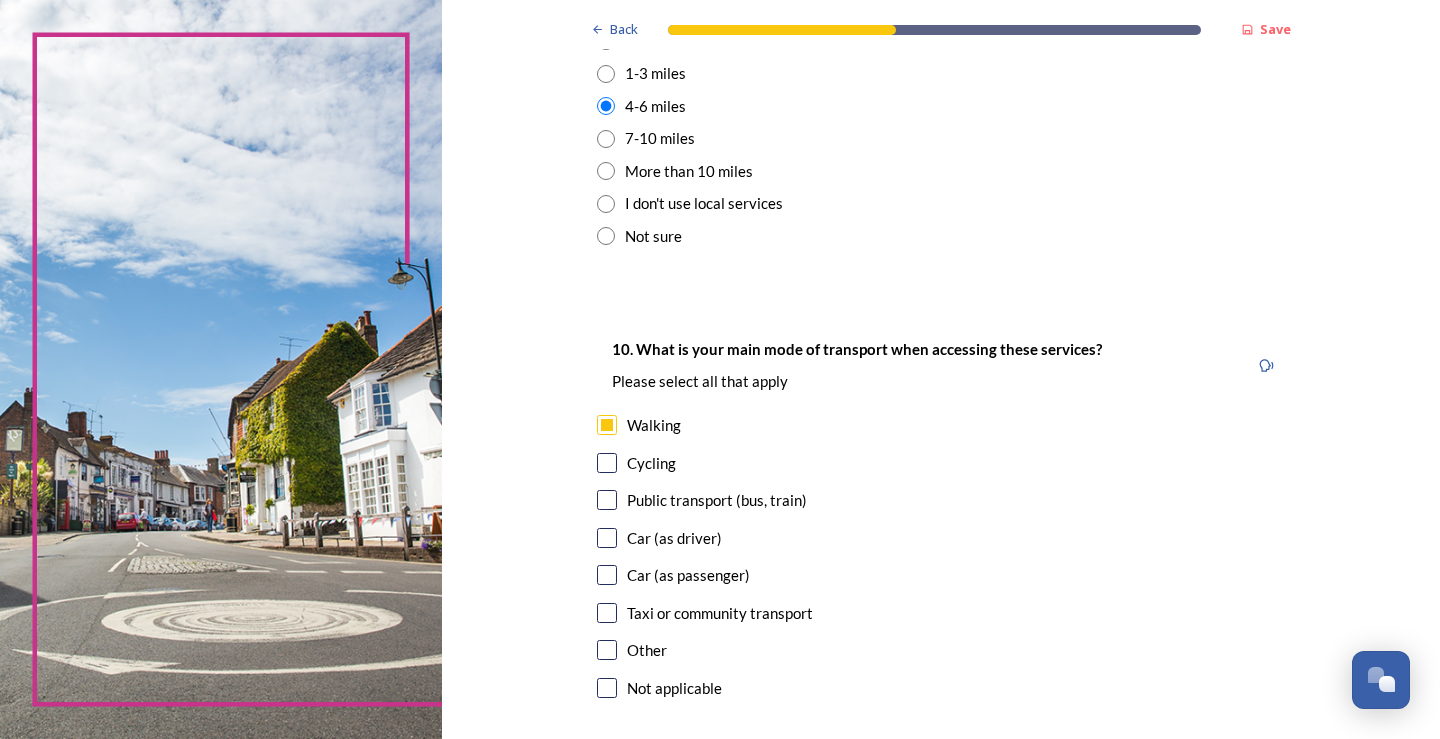 scroll, scrollTop: 1693, scrollLeft: 0, axis: vertical 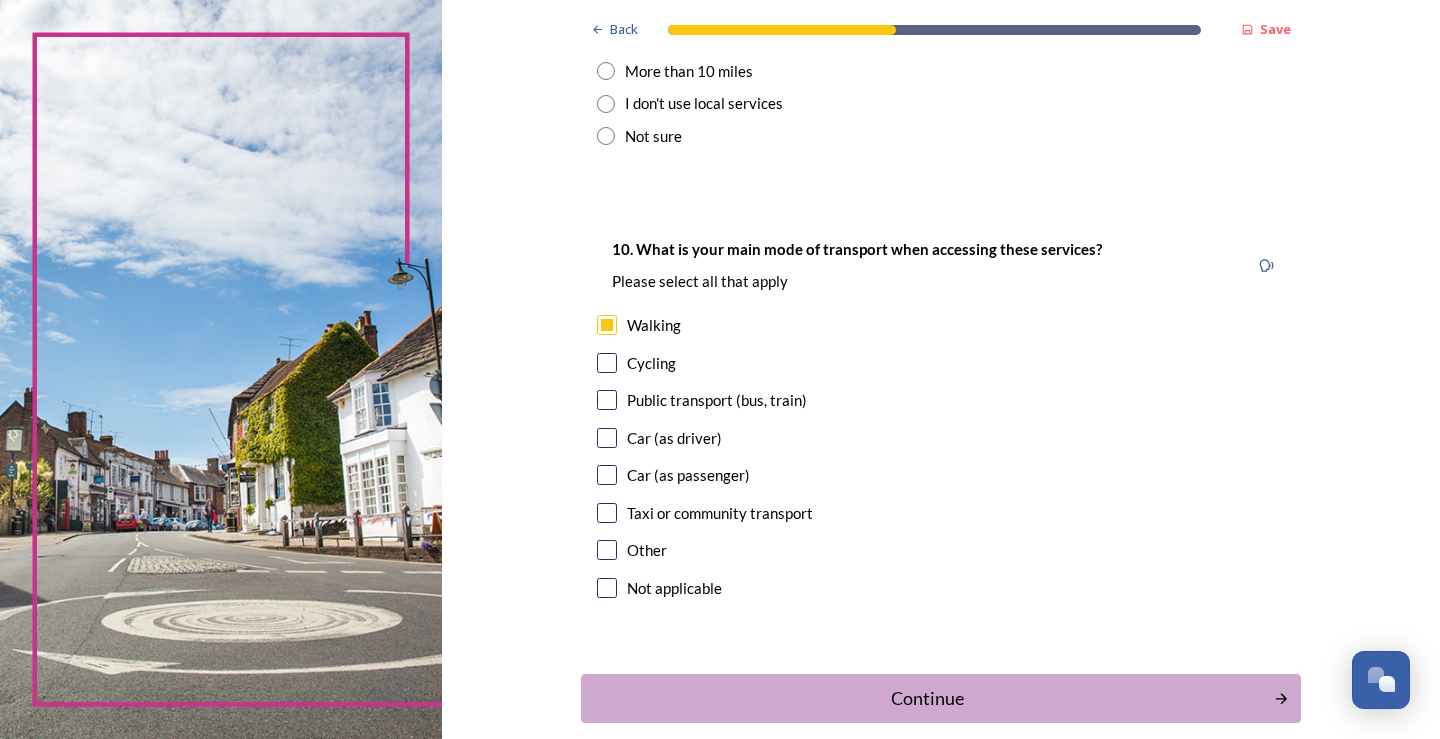 click at bounding box center (607, 438) 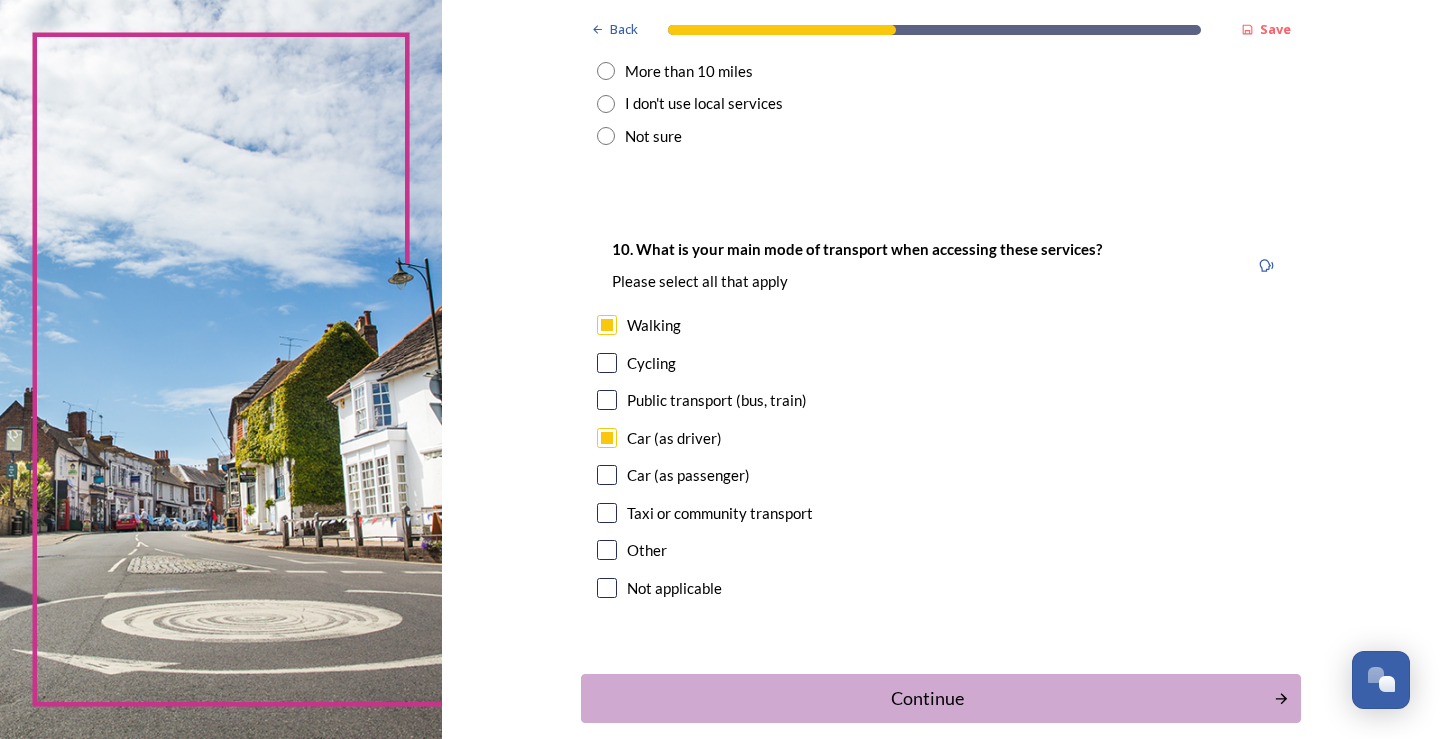 click at bounding box center (607, 475) 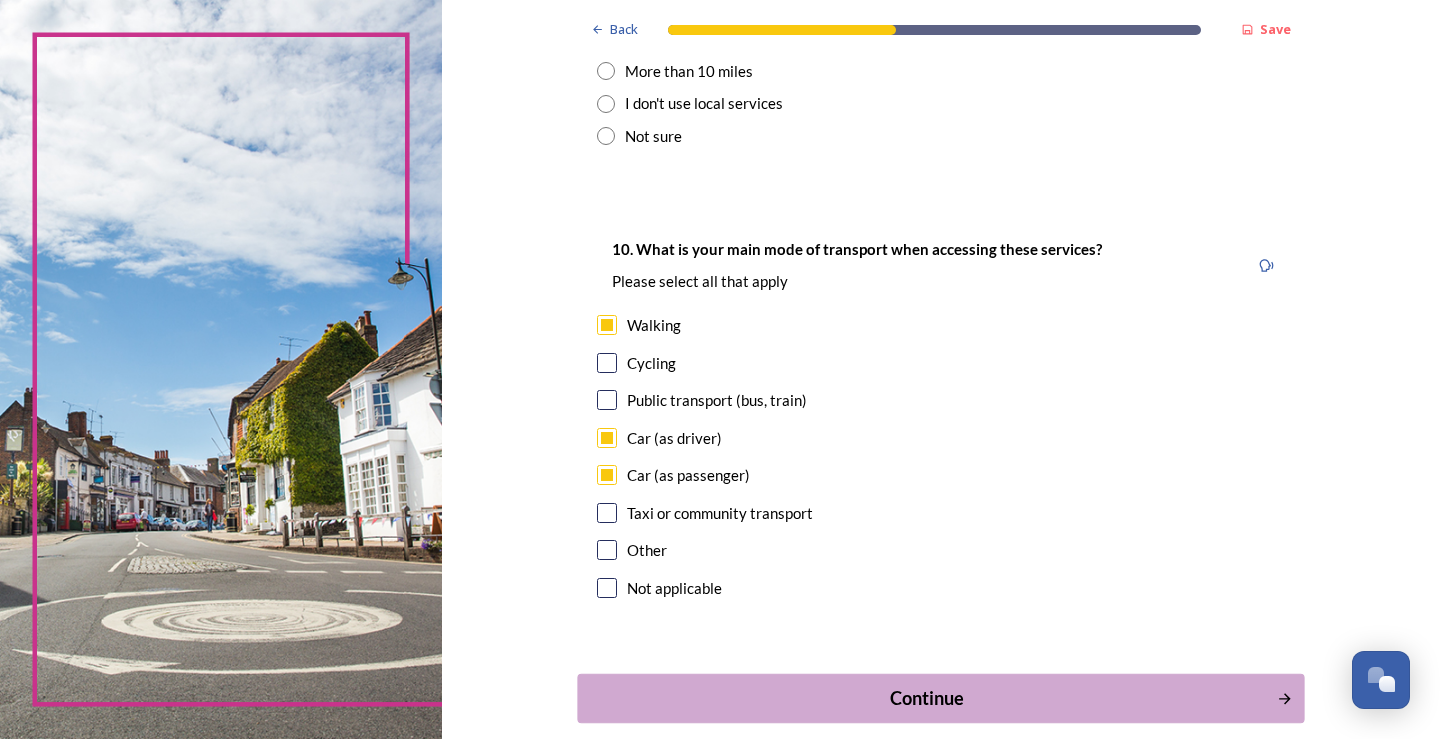 click on "Continue" at bounding box center [926, 698] 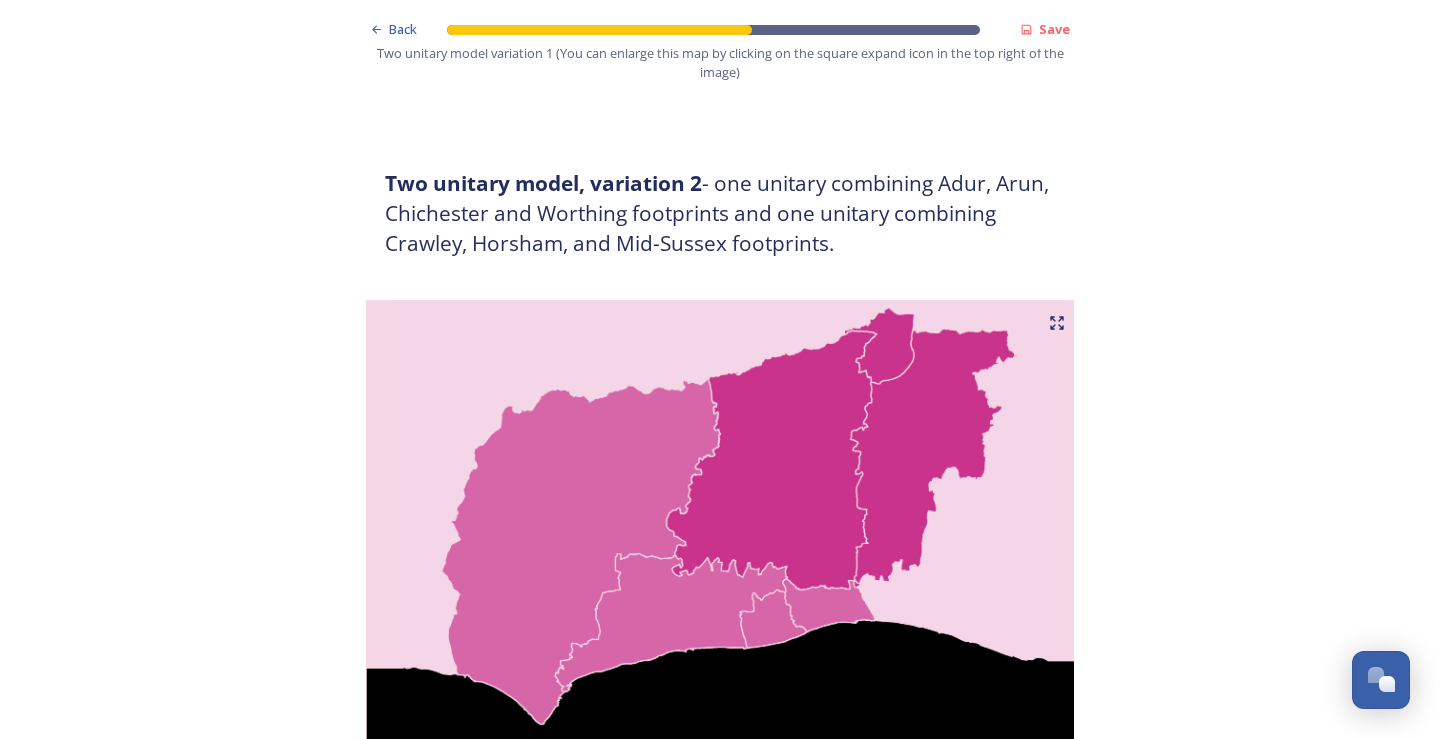 scroll, scrollTop: 1900, scrollLeft: 0, axis: vertical 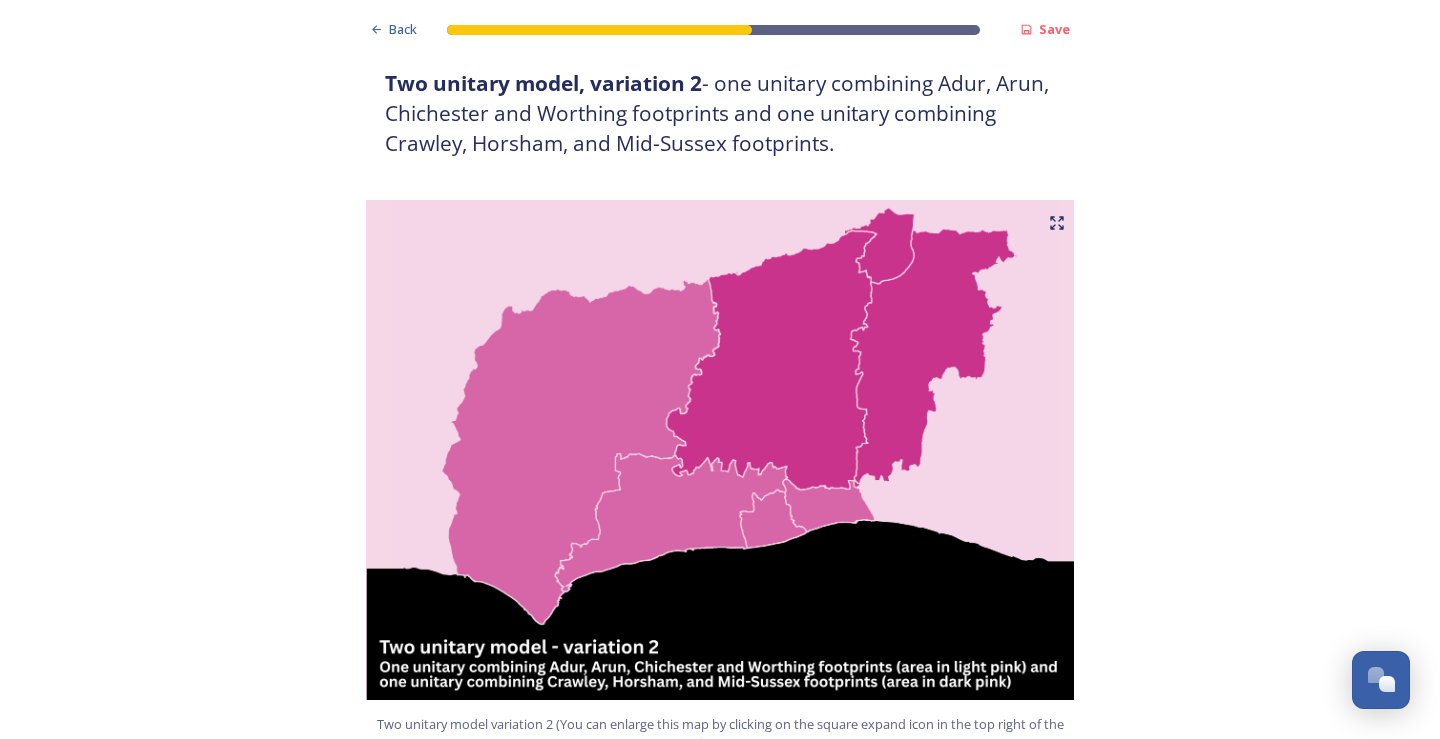 click at bounding box center (720, 450) 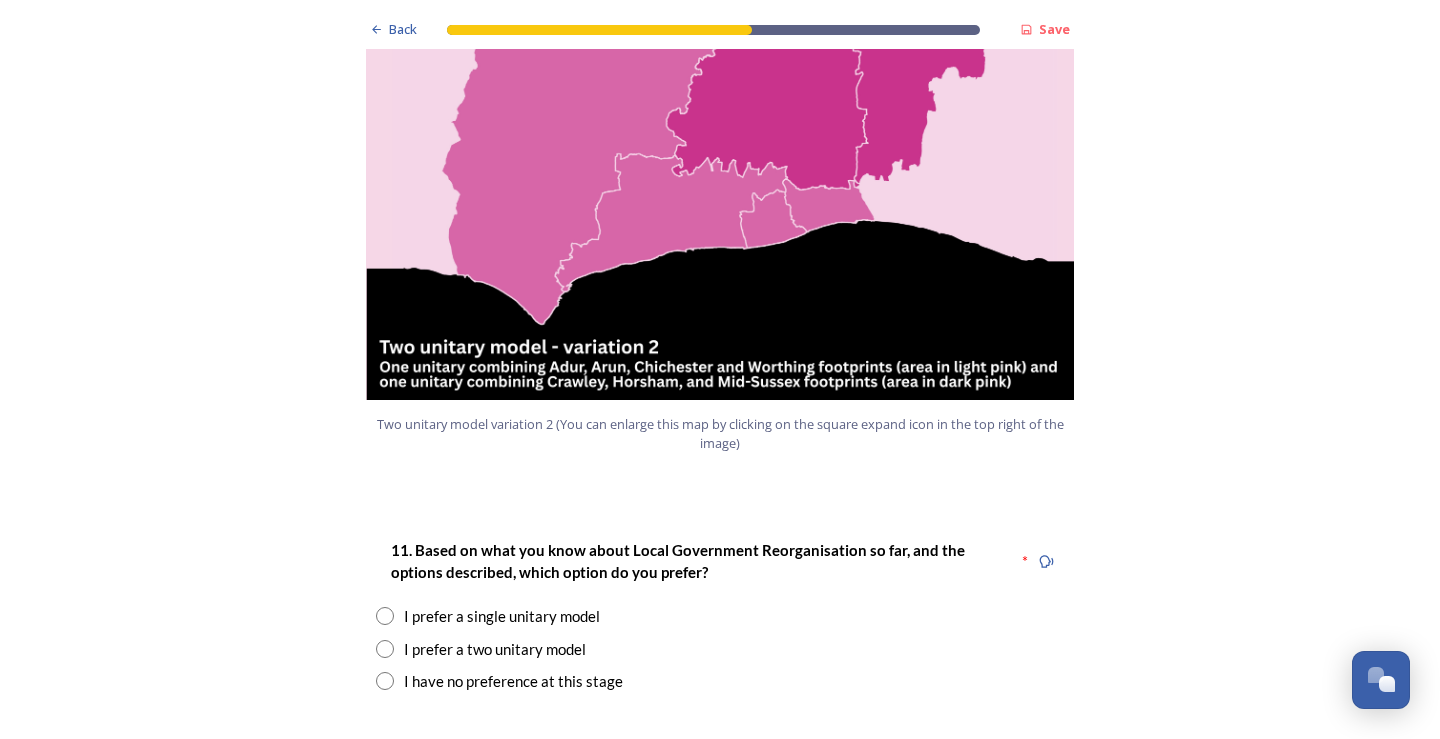 scroll, scrollTop: 2400, scrollLeft: 0, axis: vertical 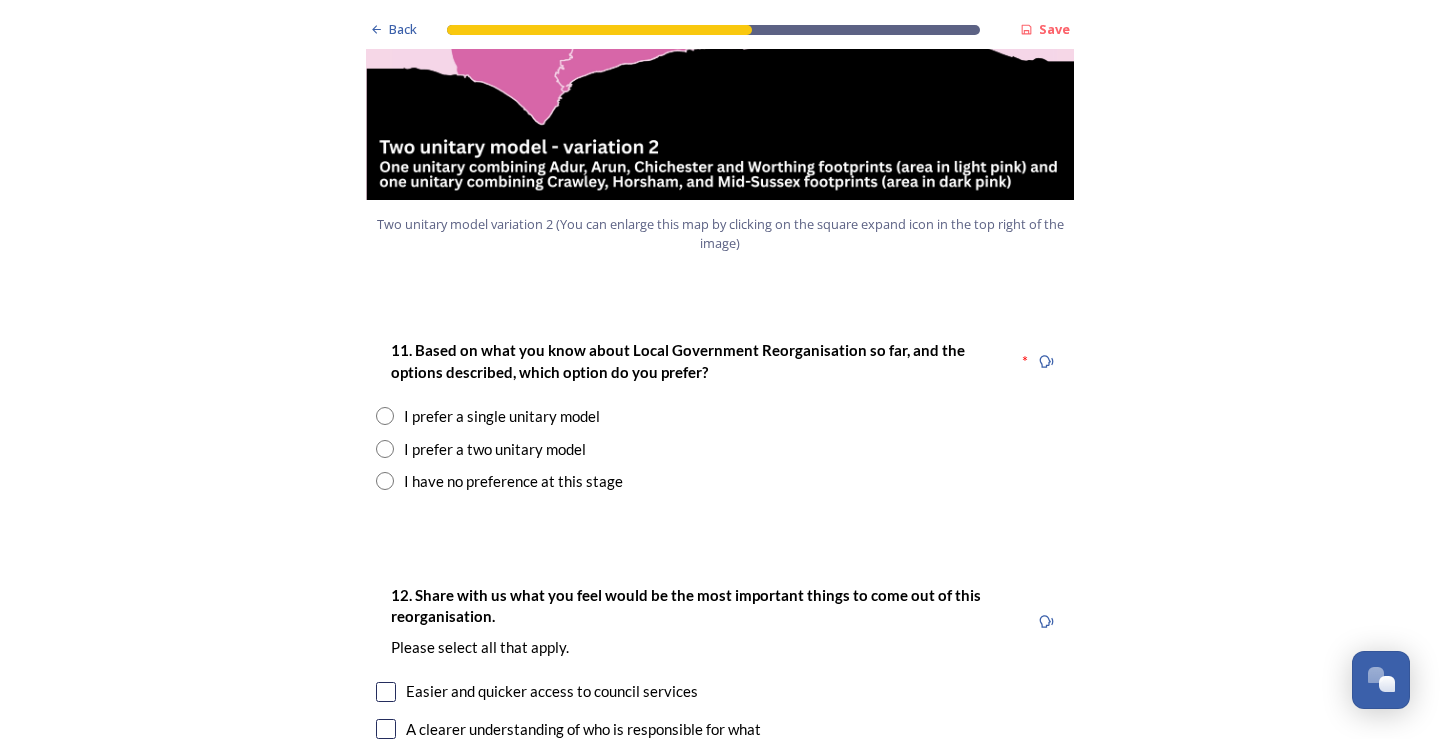 click at bounding box center [385, 449] 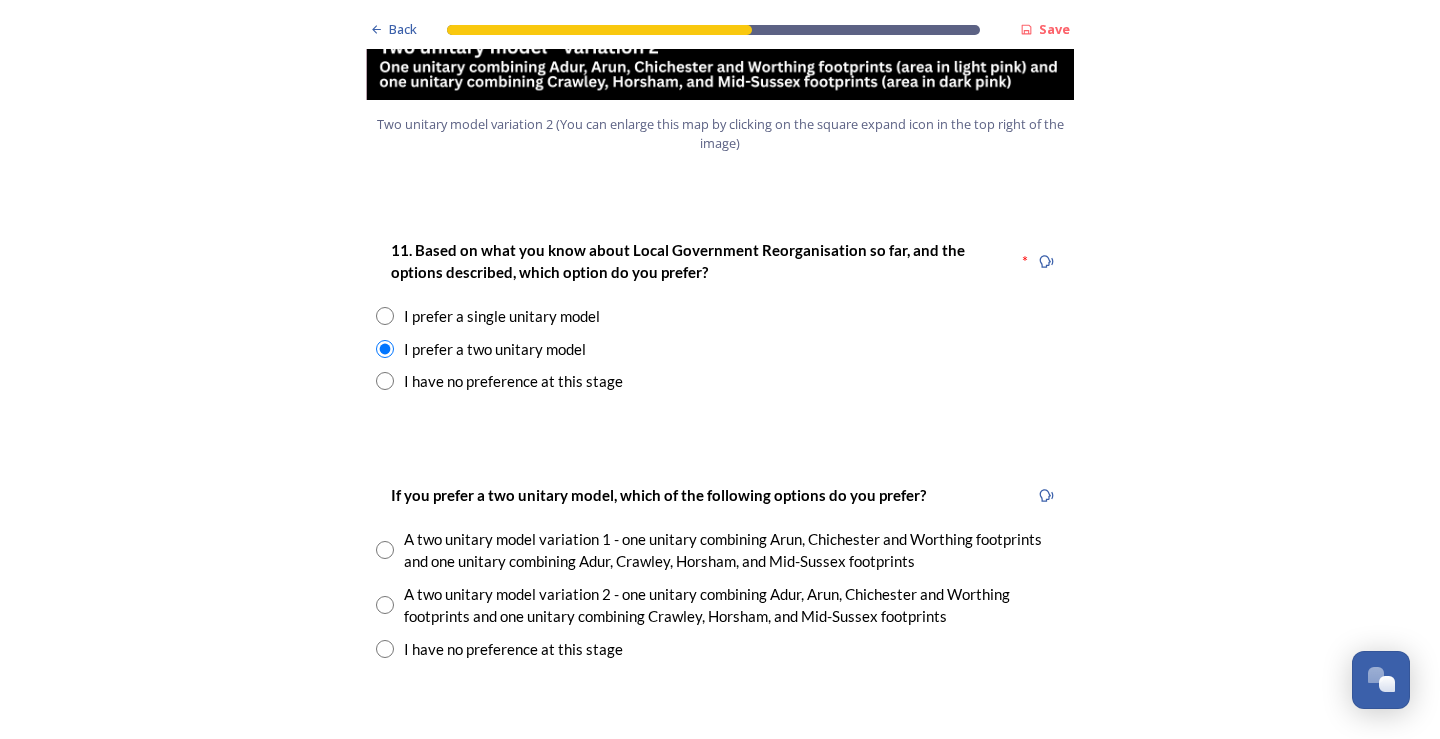scroll, scrollTop: 2600, scrollLeft: 0, axis: vertical 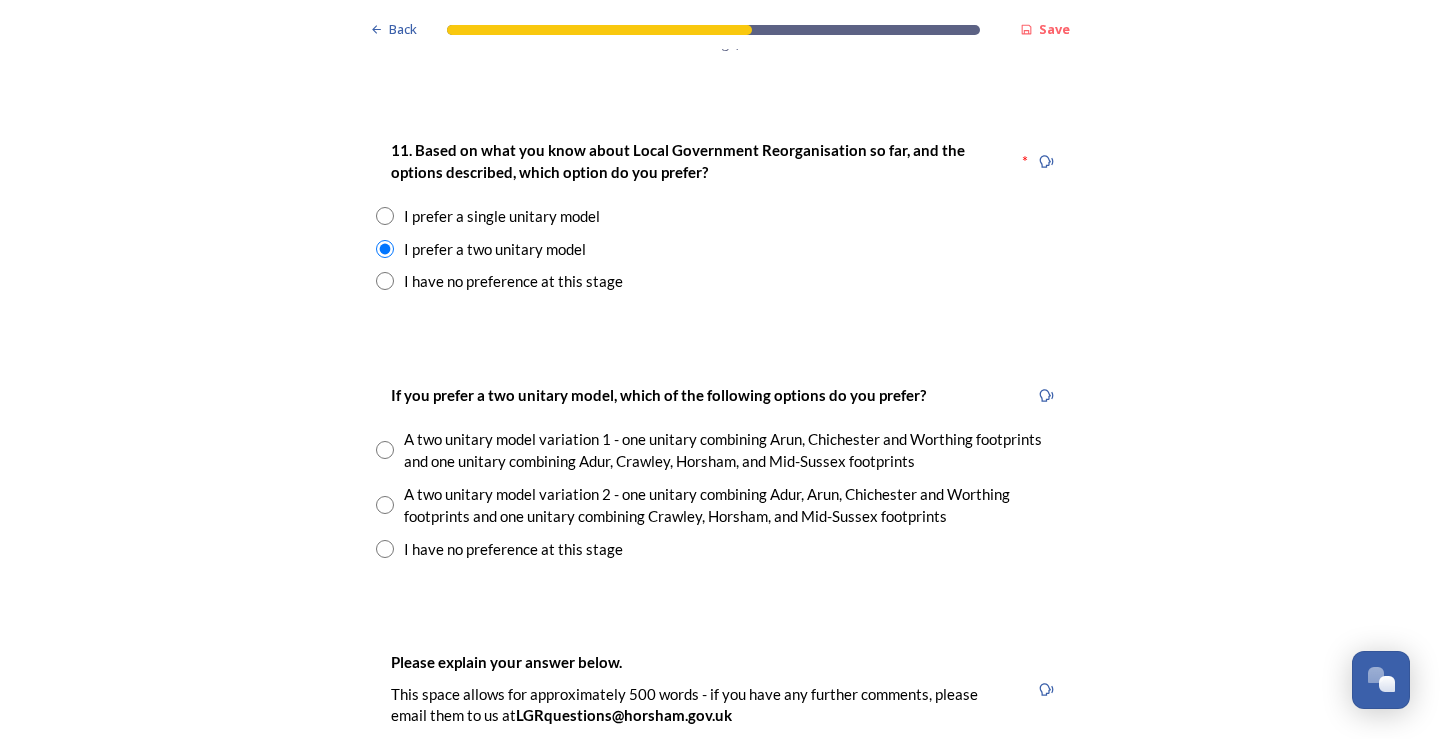 click at bounding box center (385, 505) 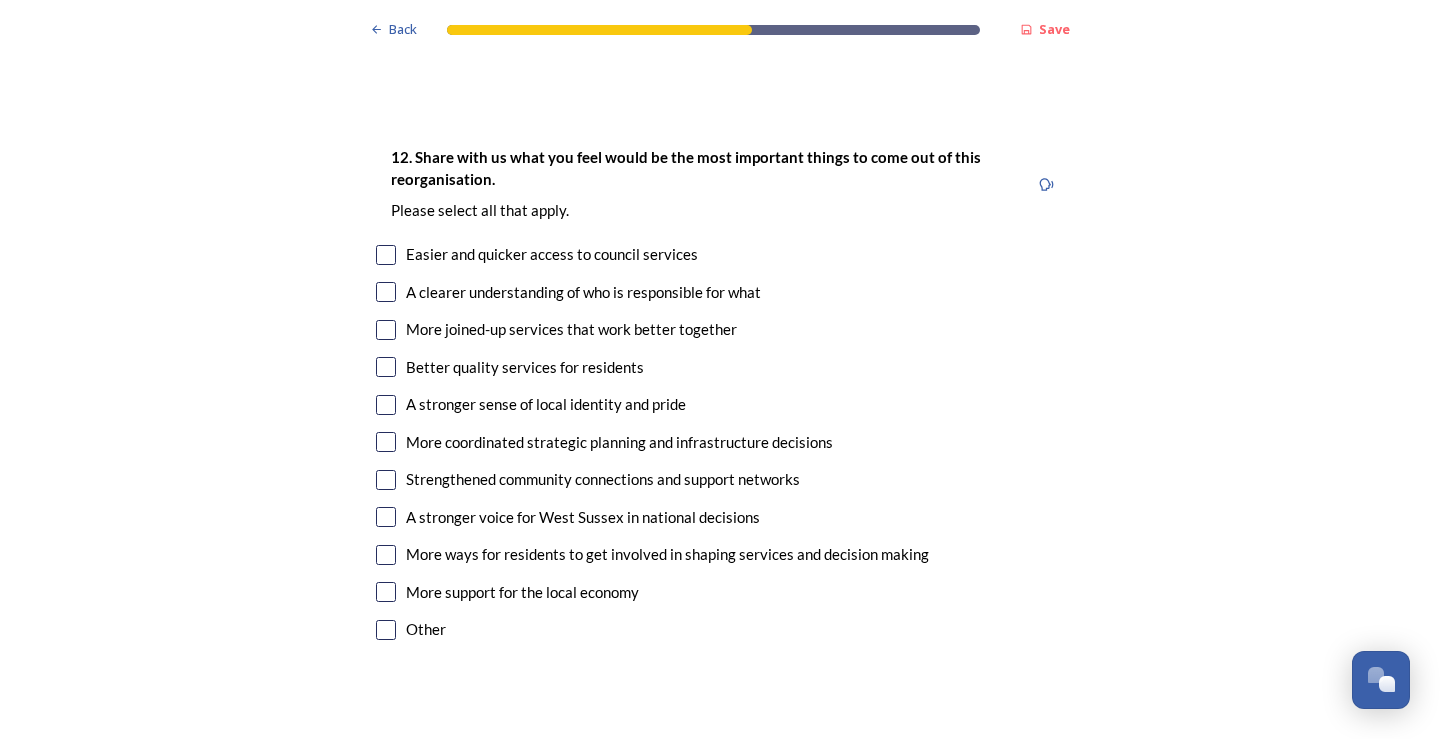 scroll, scrollTop: 3500, scrollLeft: 0, axis: vertical 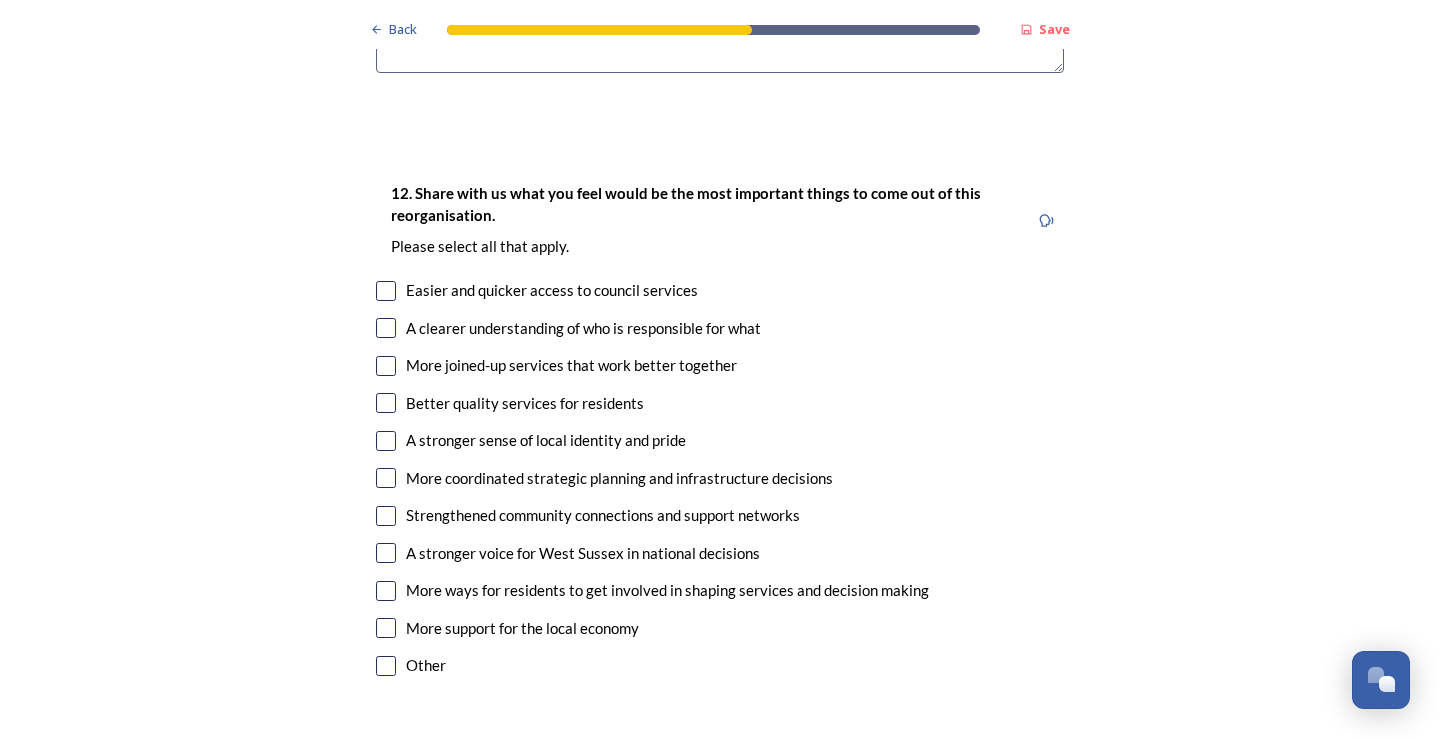 click on "Easier and quicker access to council services" at bounding box center (552, 290) 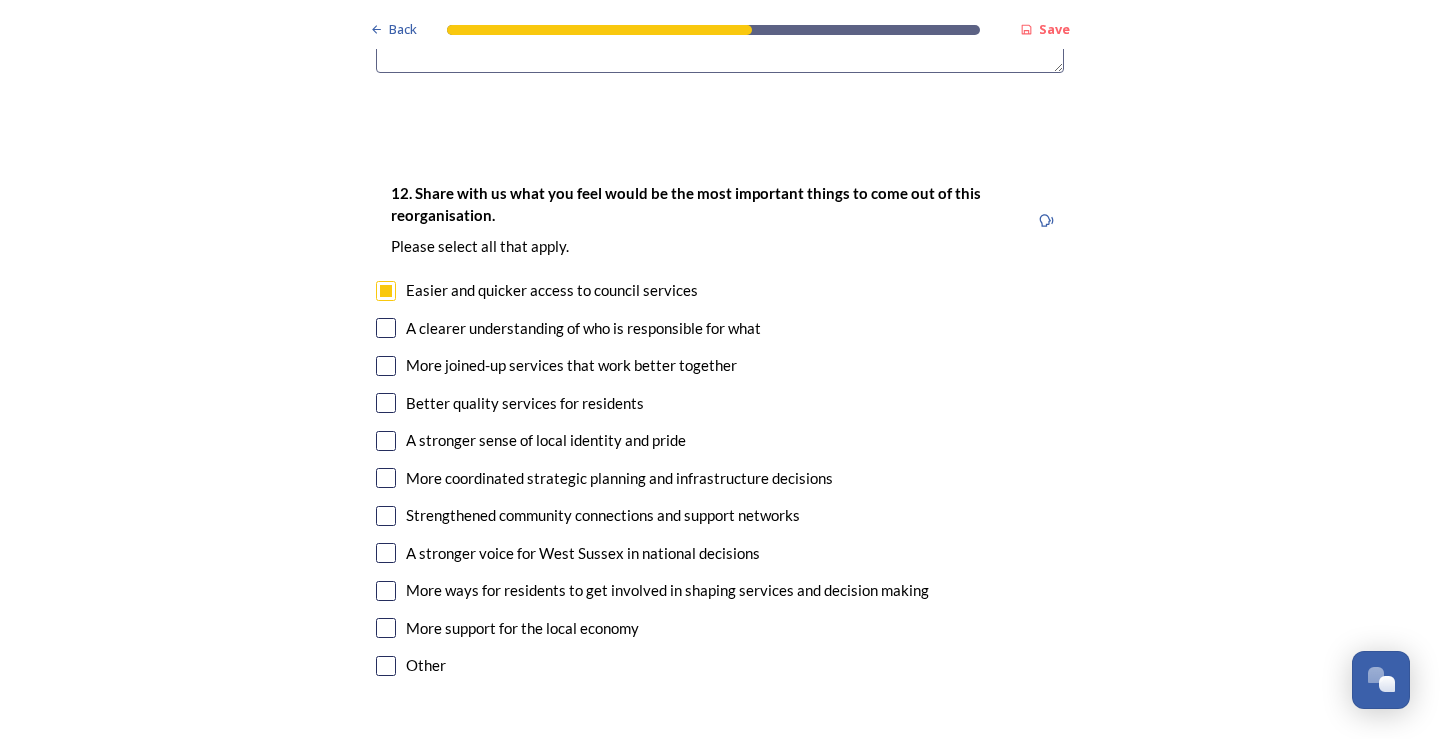 checkbox on "true" 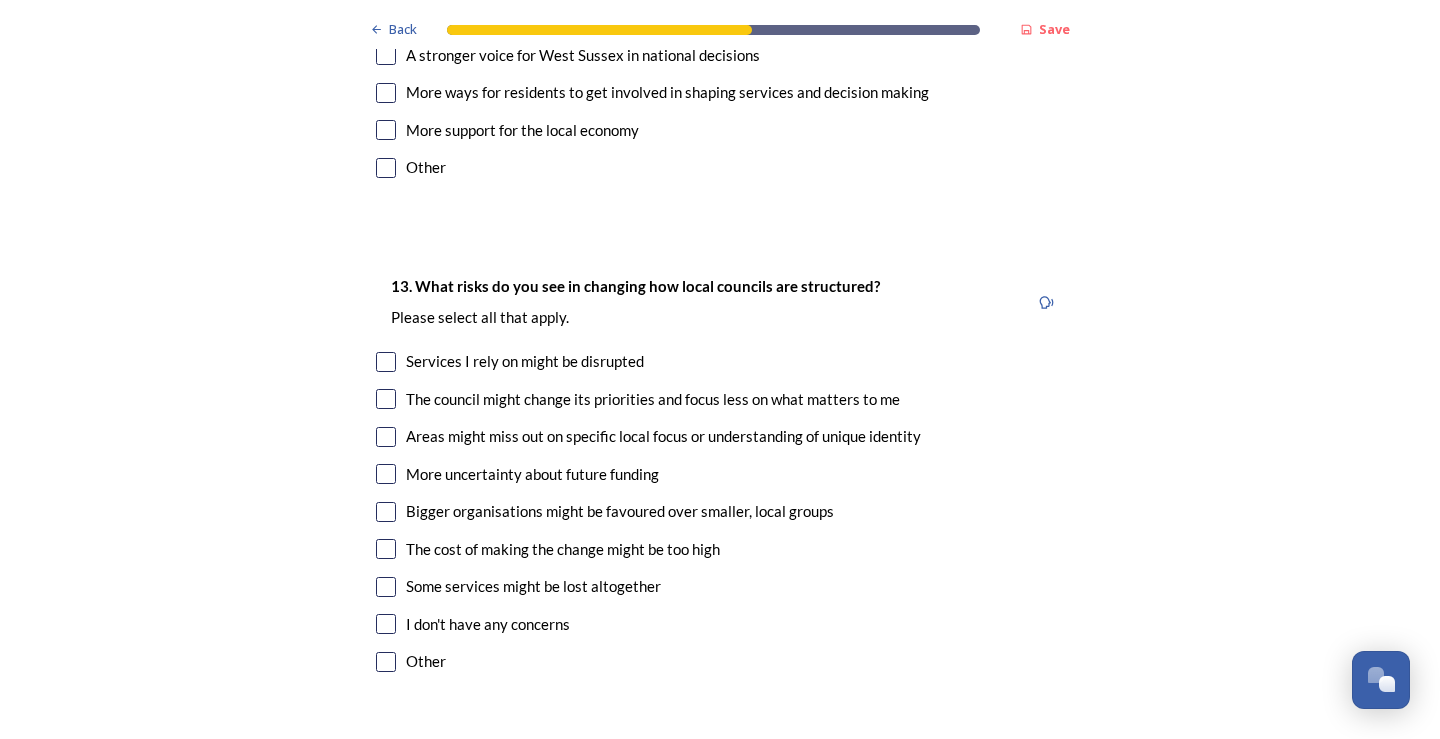 scroll, scrollTop: 4000, scrollLeft: 0, axis: vertical 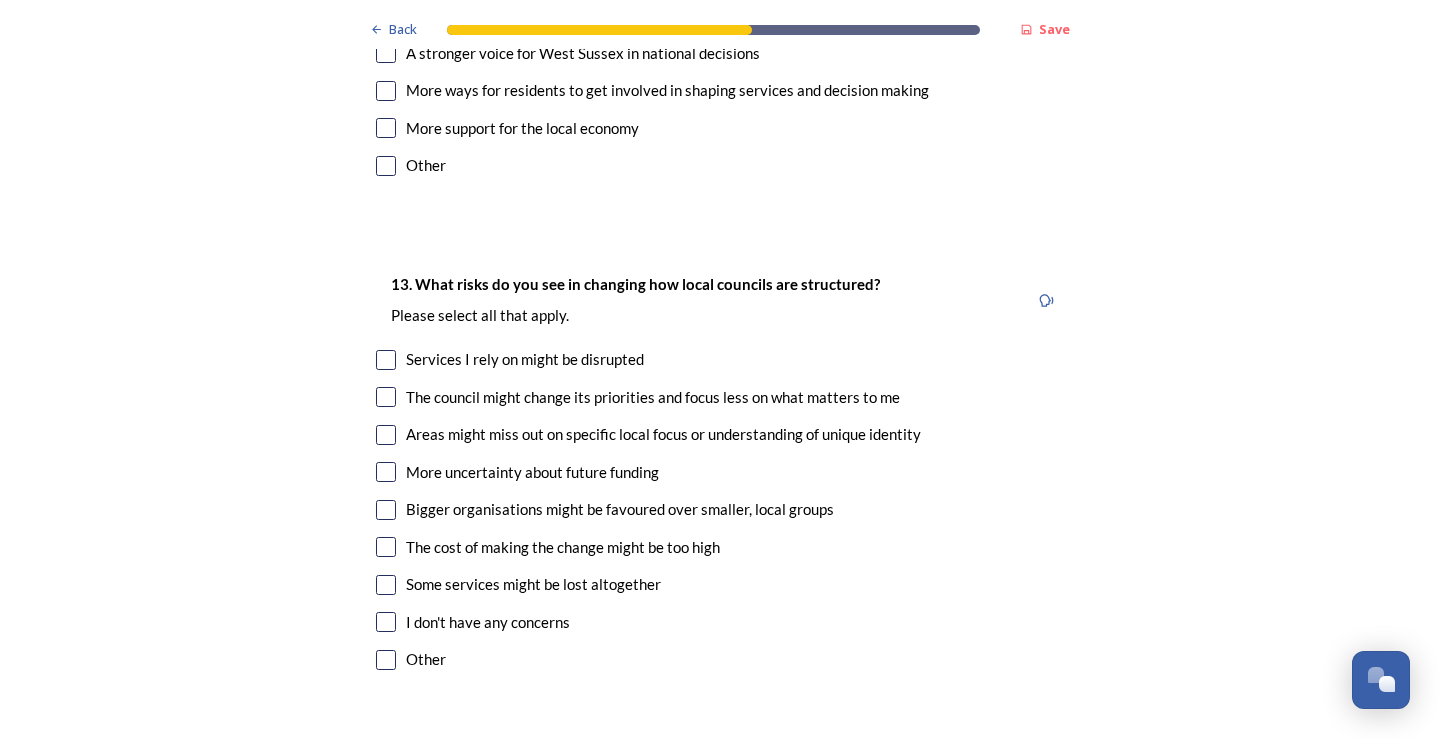 click at bounding box center (386, 510) 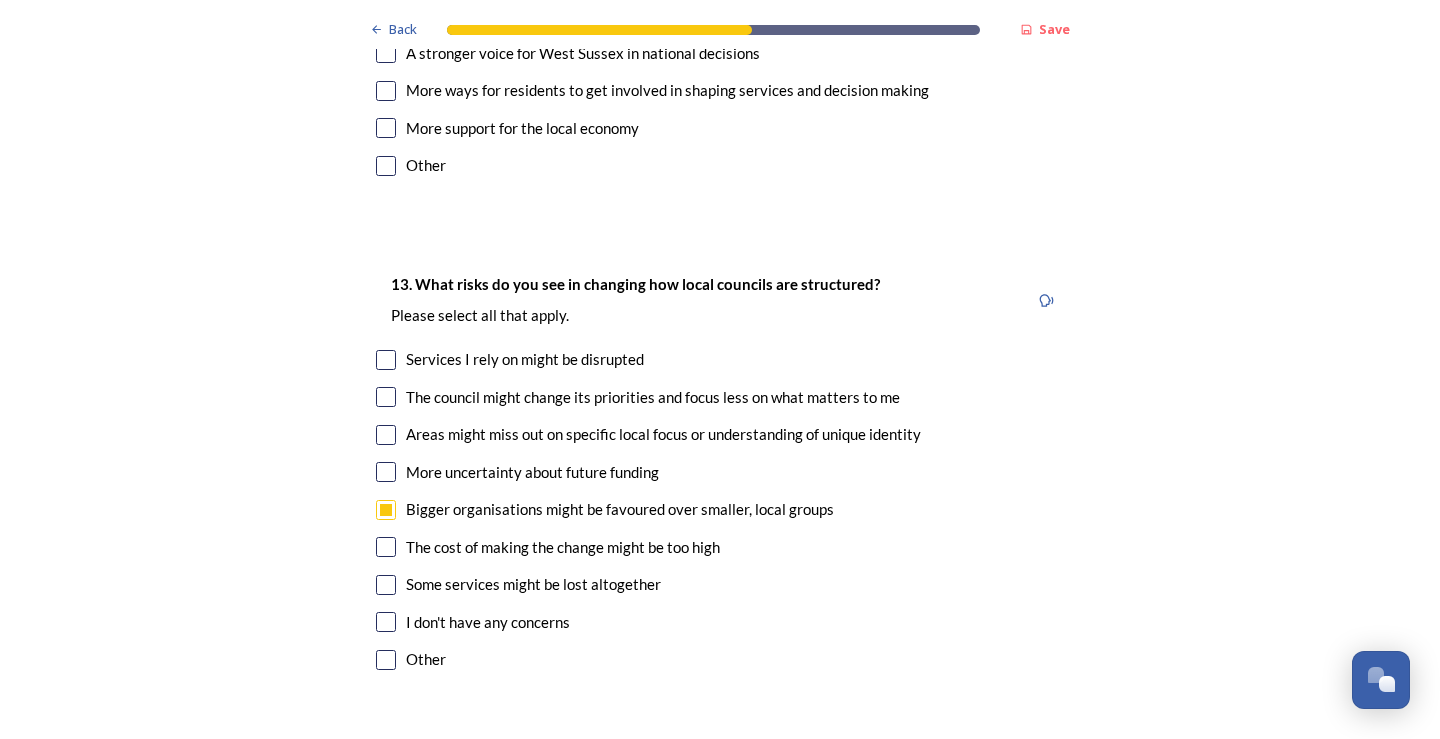 click at bounding box center [386, 547] 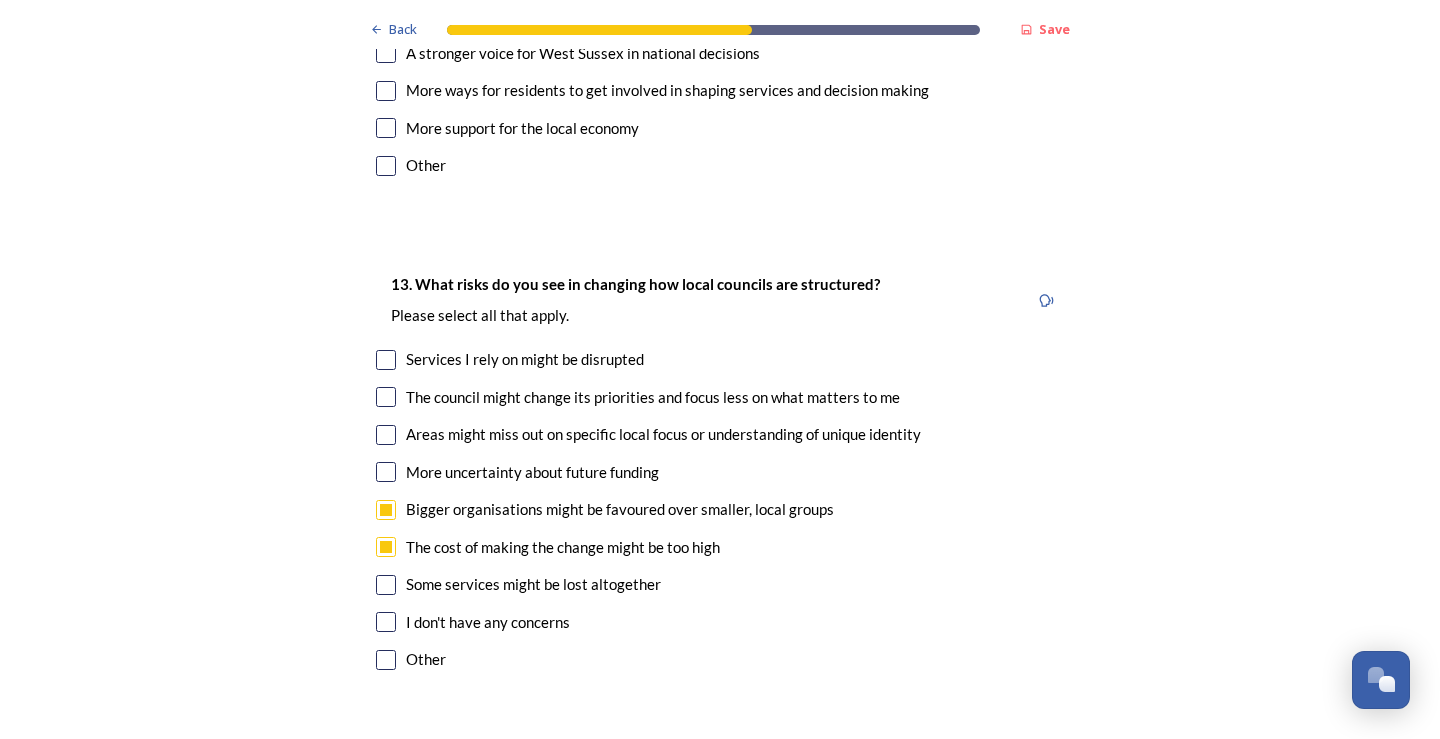 click at bounding box center (386, 435) 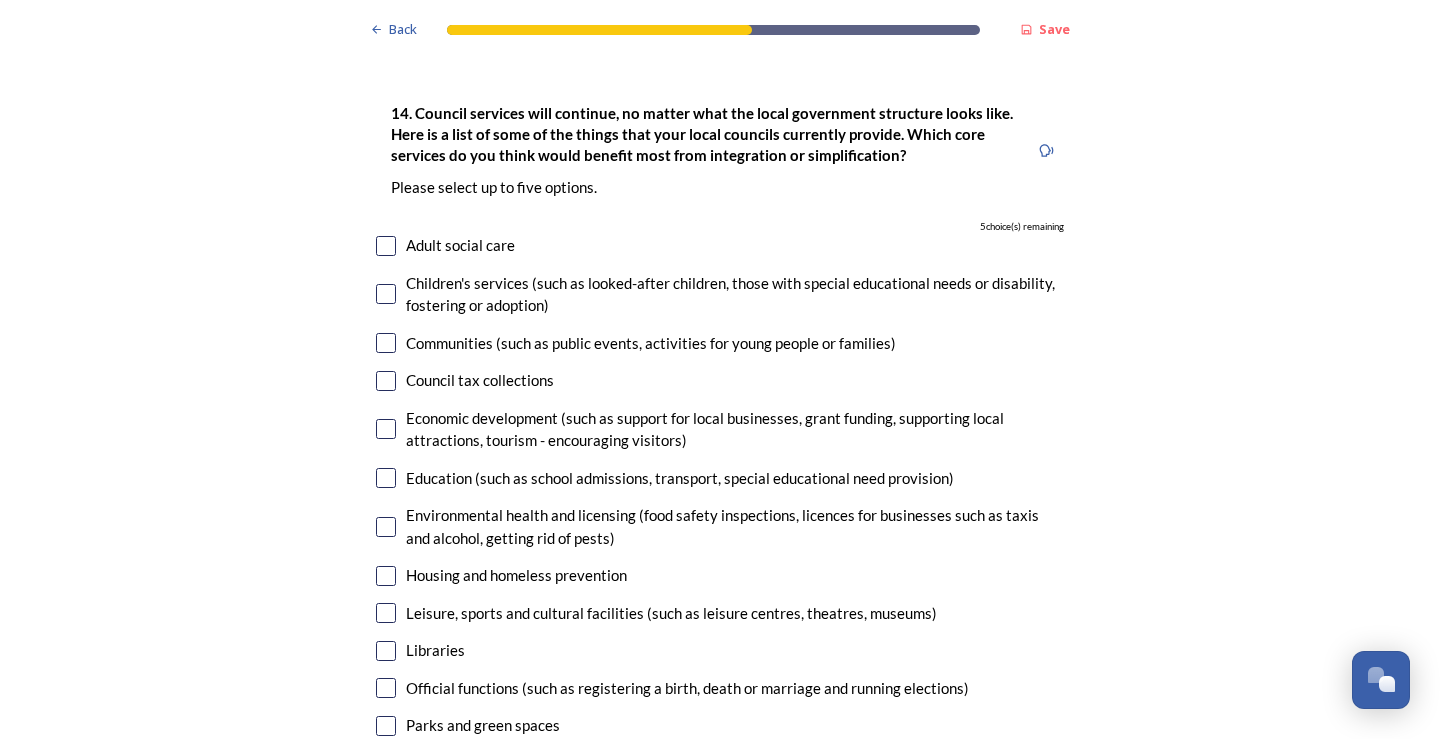 scroll, scrollTop: 4700, scrollLeft: 0, axis: vertical 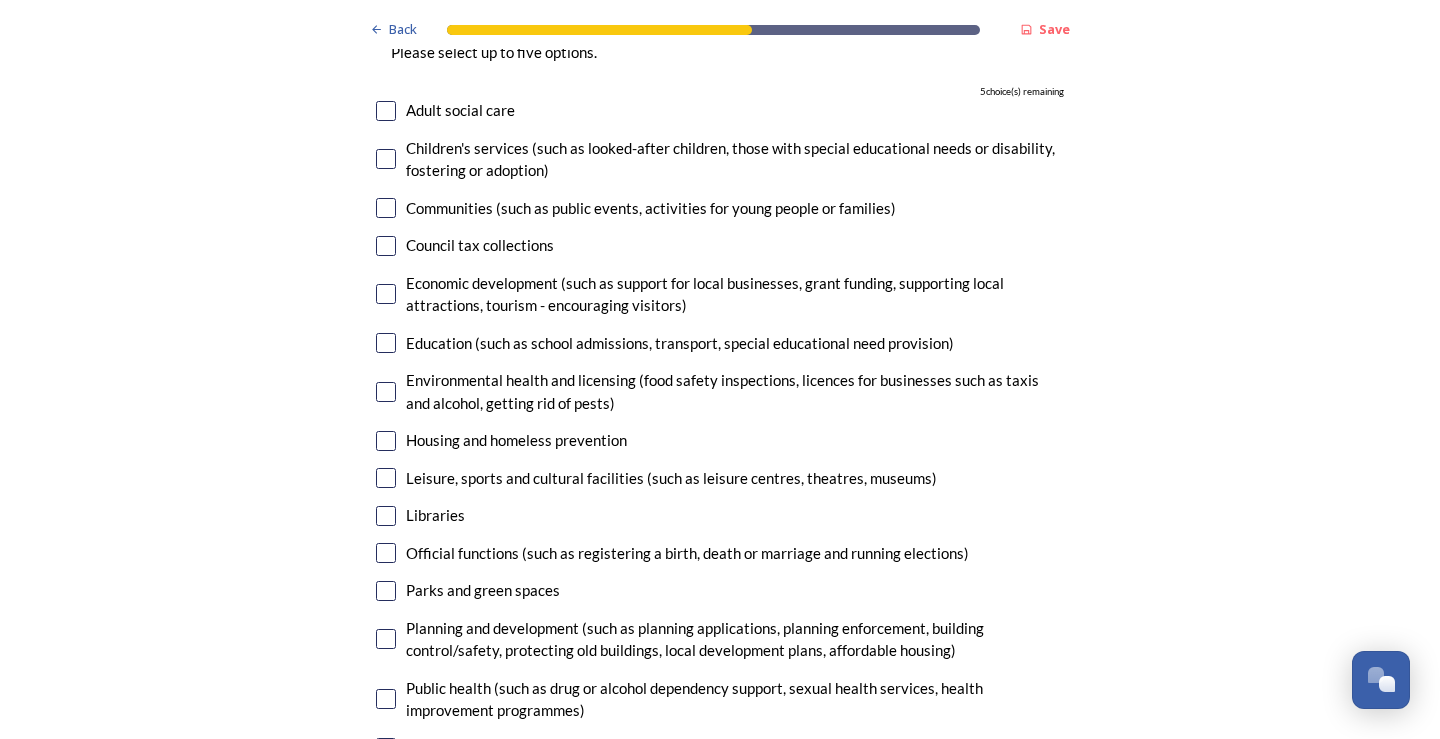 click at bounding box center [386, 246] 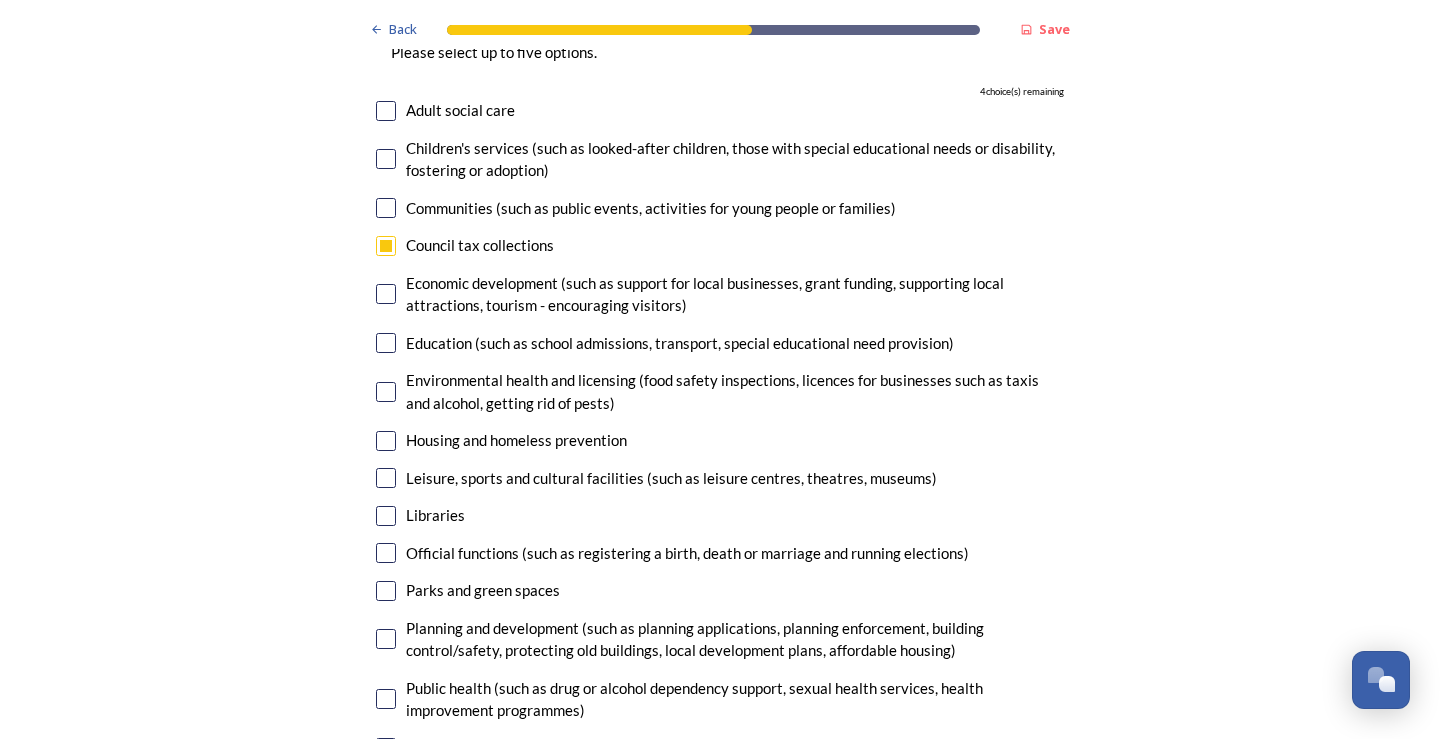 click at bounding box center [386, 208] 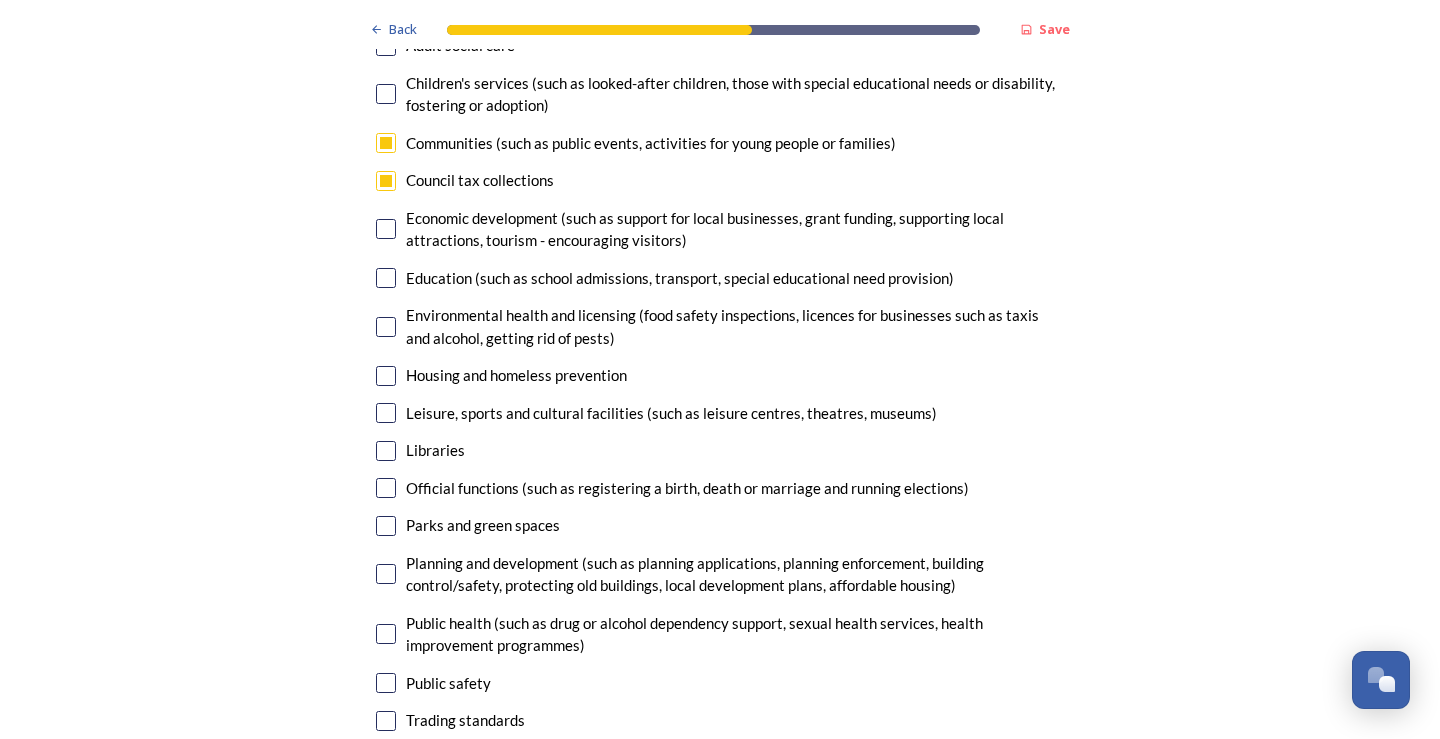 scroll, scrollTop: 4900, scrollLeft: 0, axis: vertical 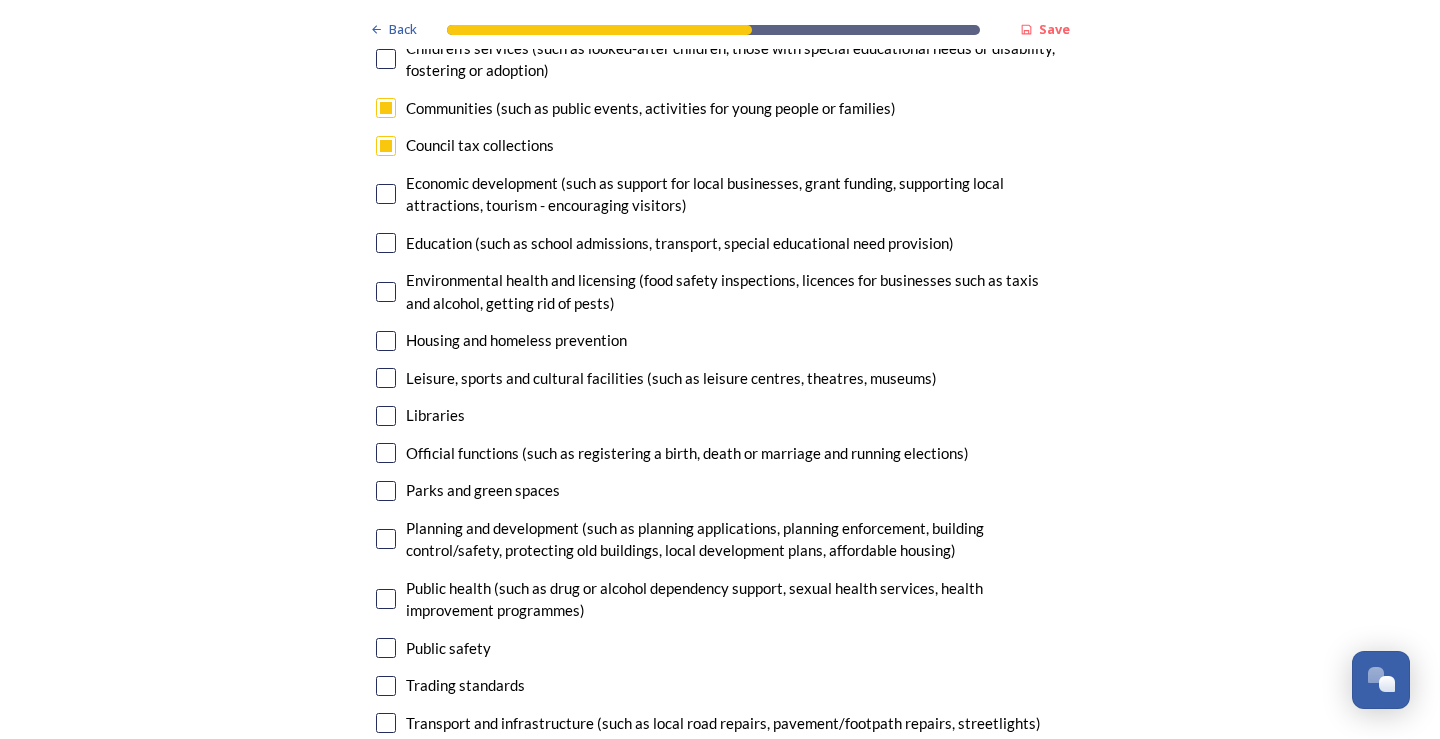click at bounding box center [386, 341] 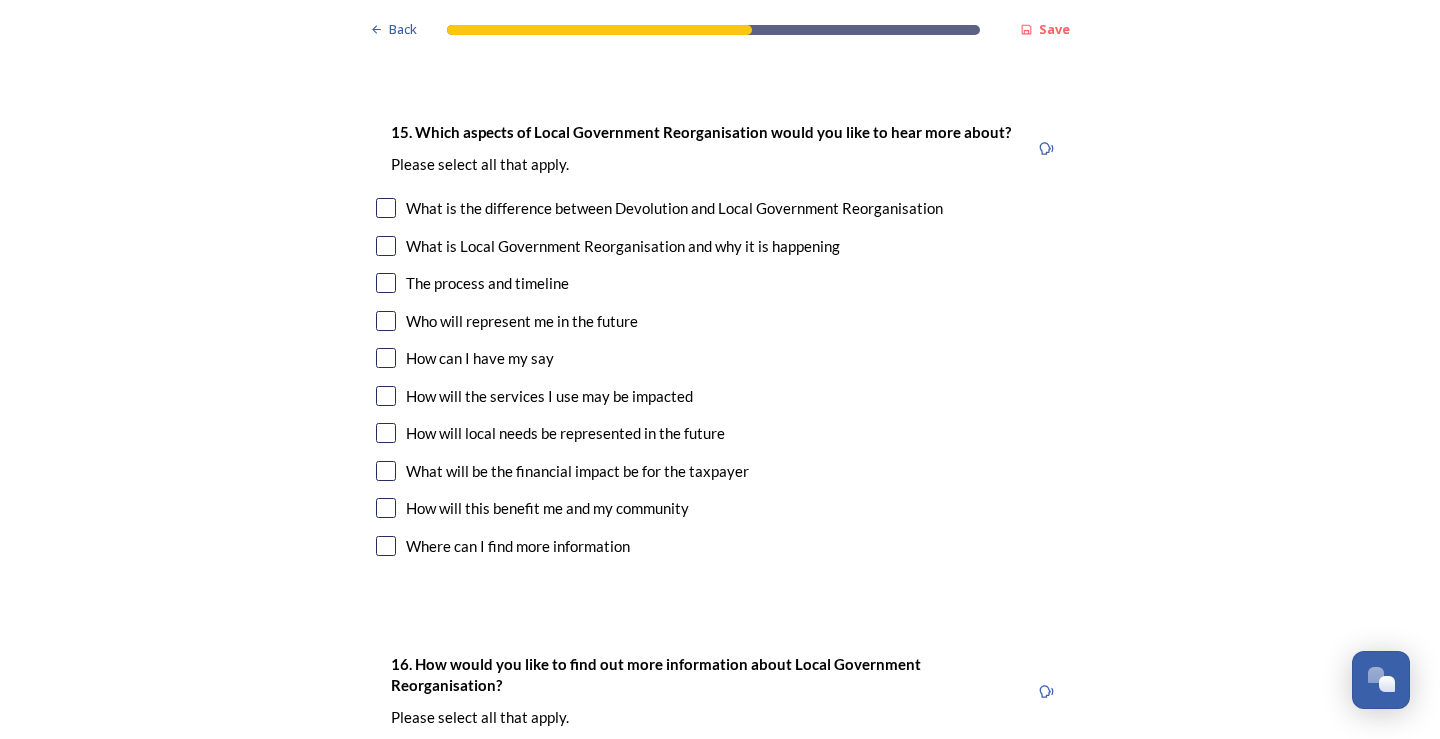 scroll, scrollTop: 5700, scrollLeft: 0, axis: vertical 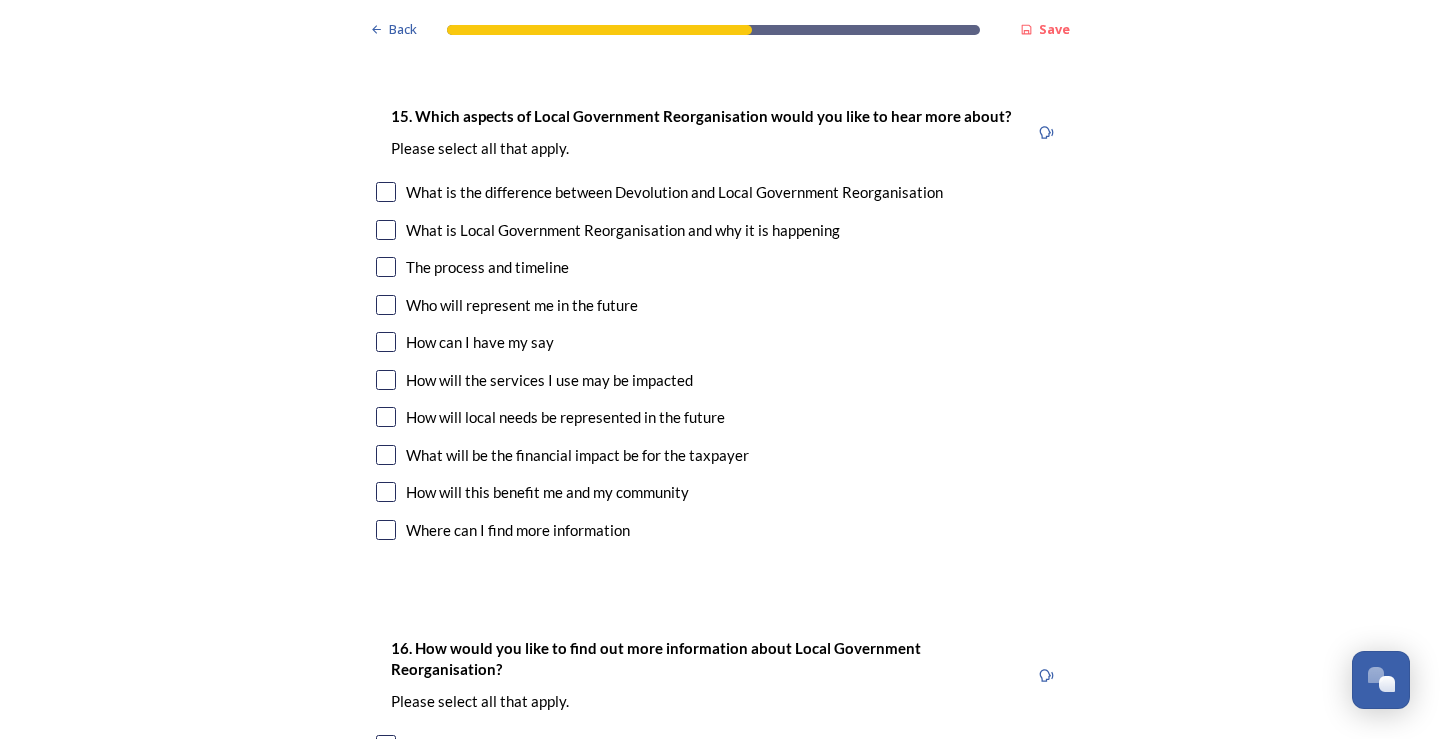 click at bounding box center (386, 192) 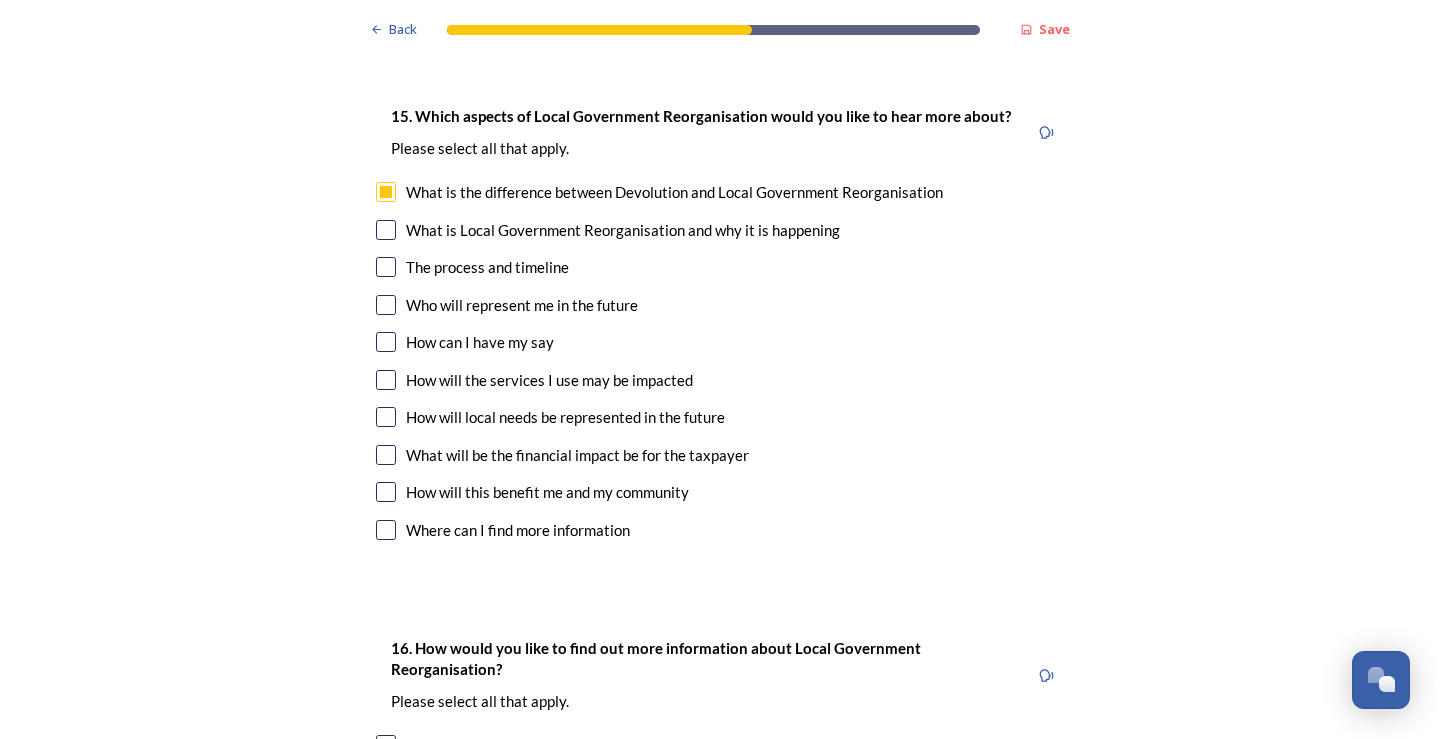 click at bounding box center (386, 267) 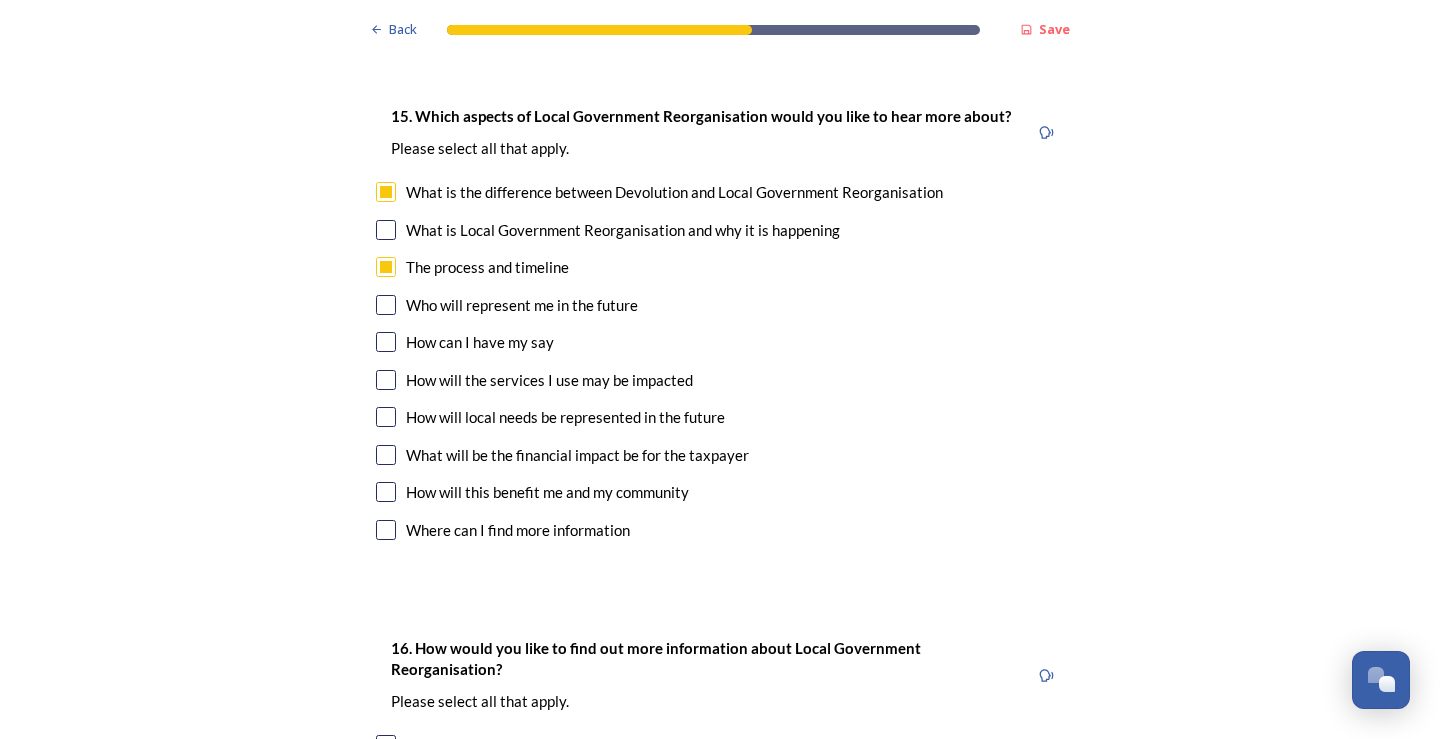 click at bounding box center (386, 305) 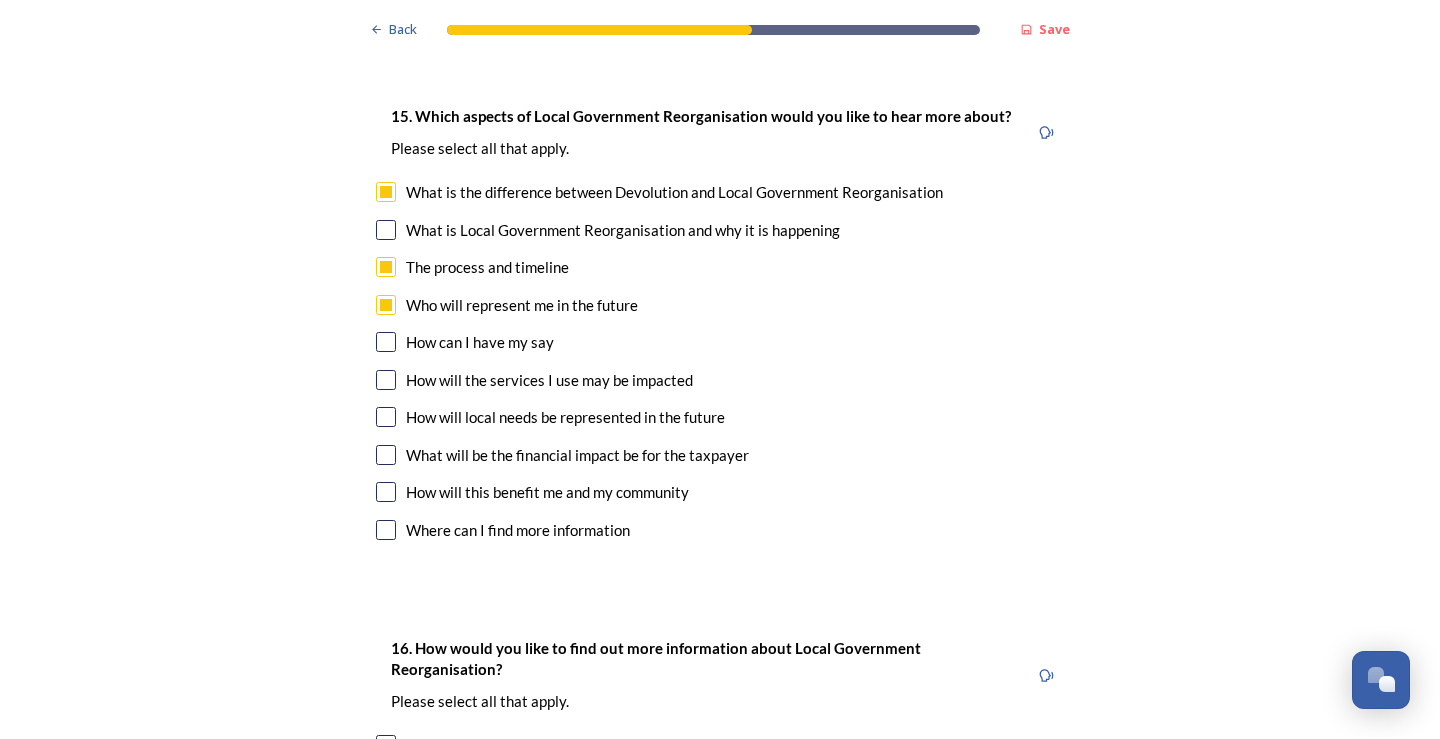 click at bounding box center [386, 380] 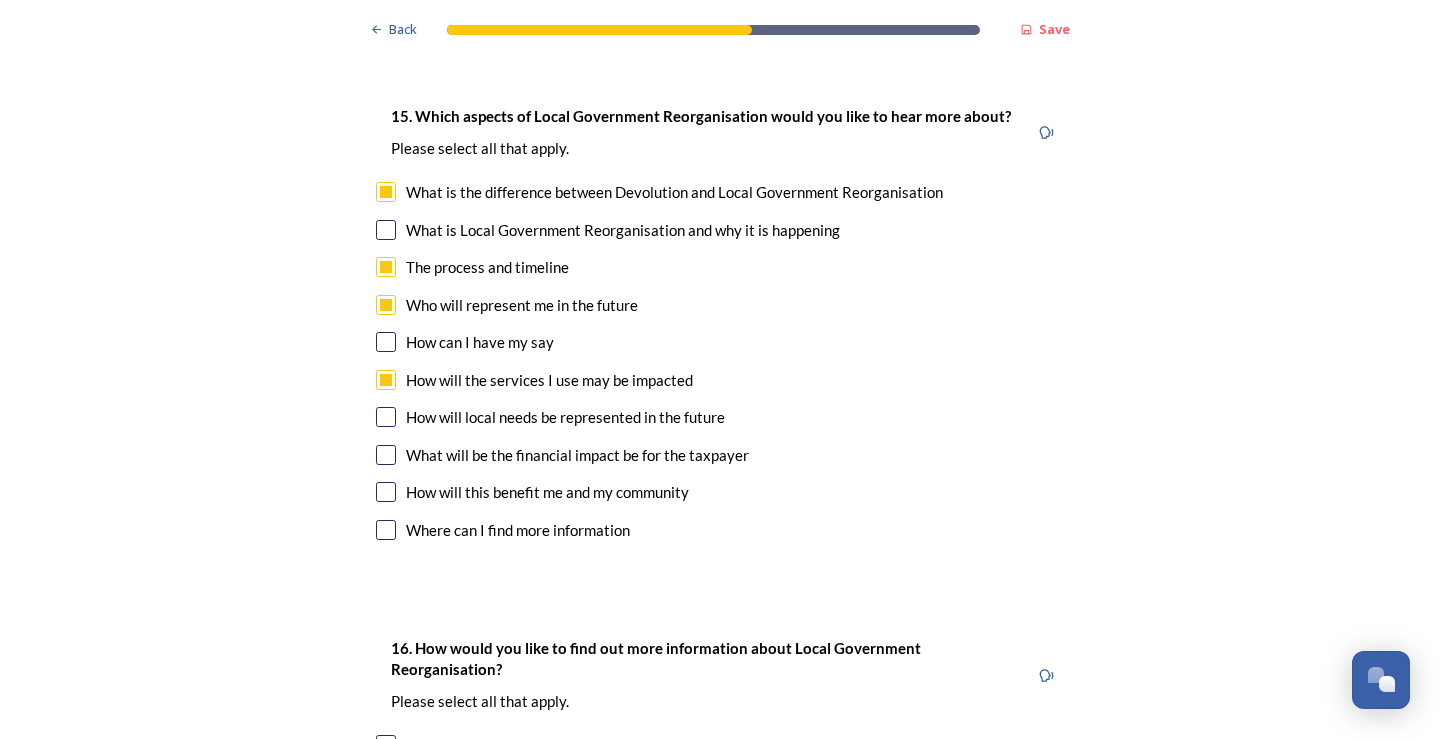 click at bounding box center (386, 417) 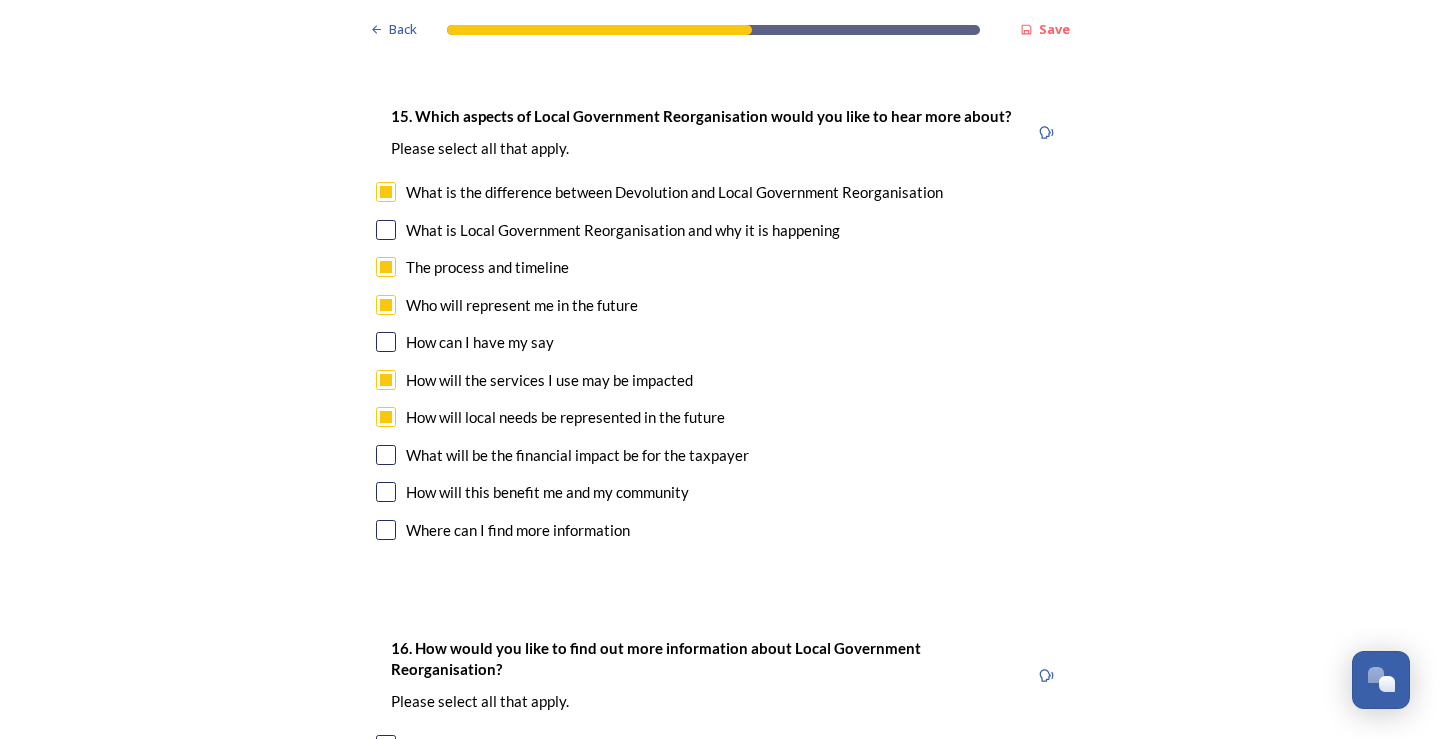 click at bounding box center (386, 455) 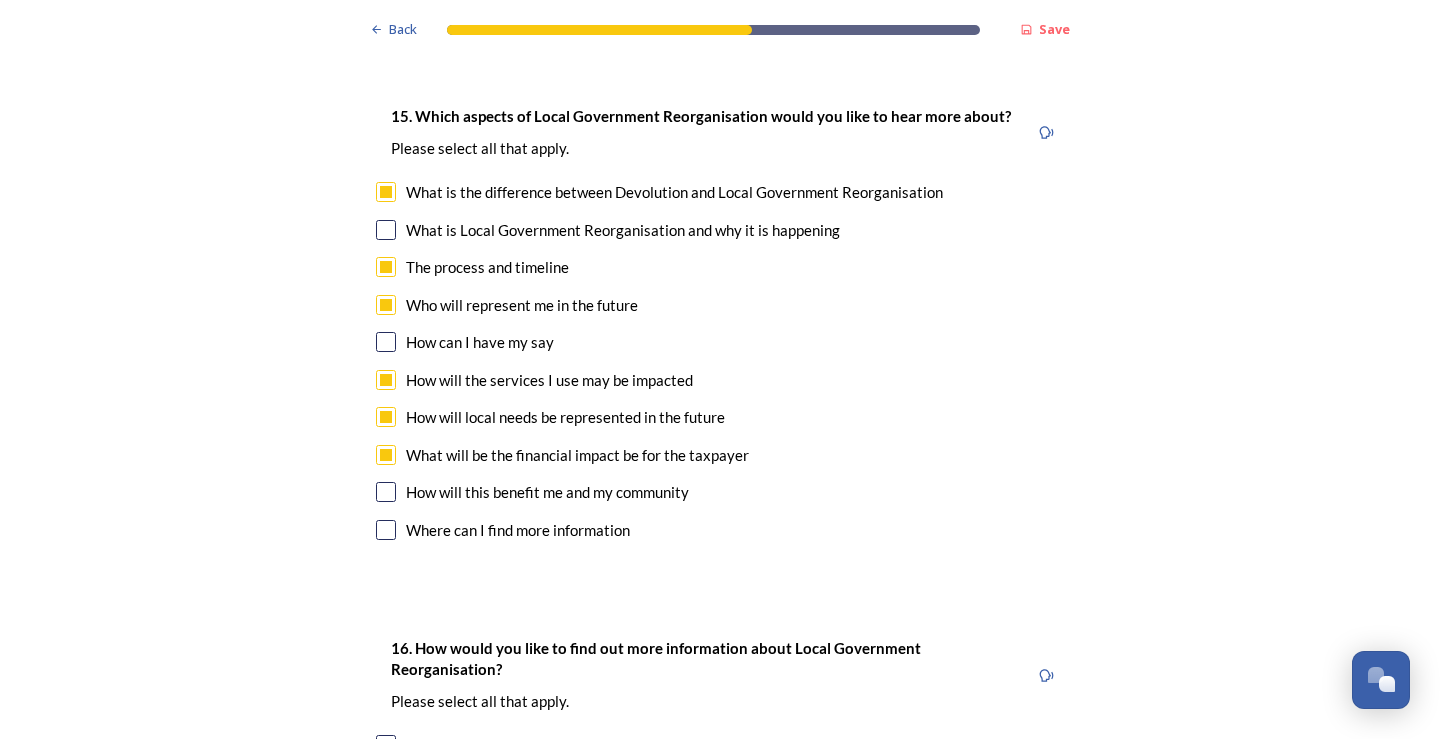 click at bounding box center (386, 492) 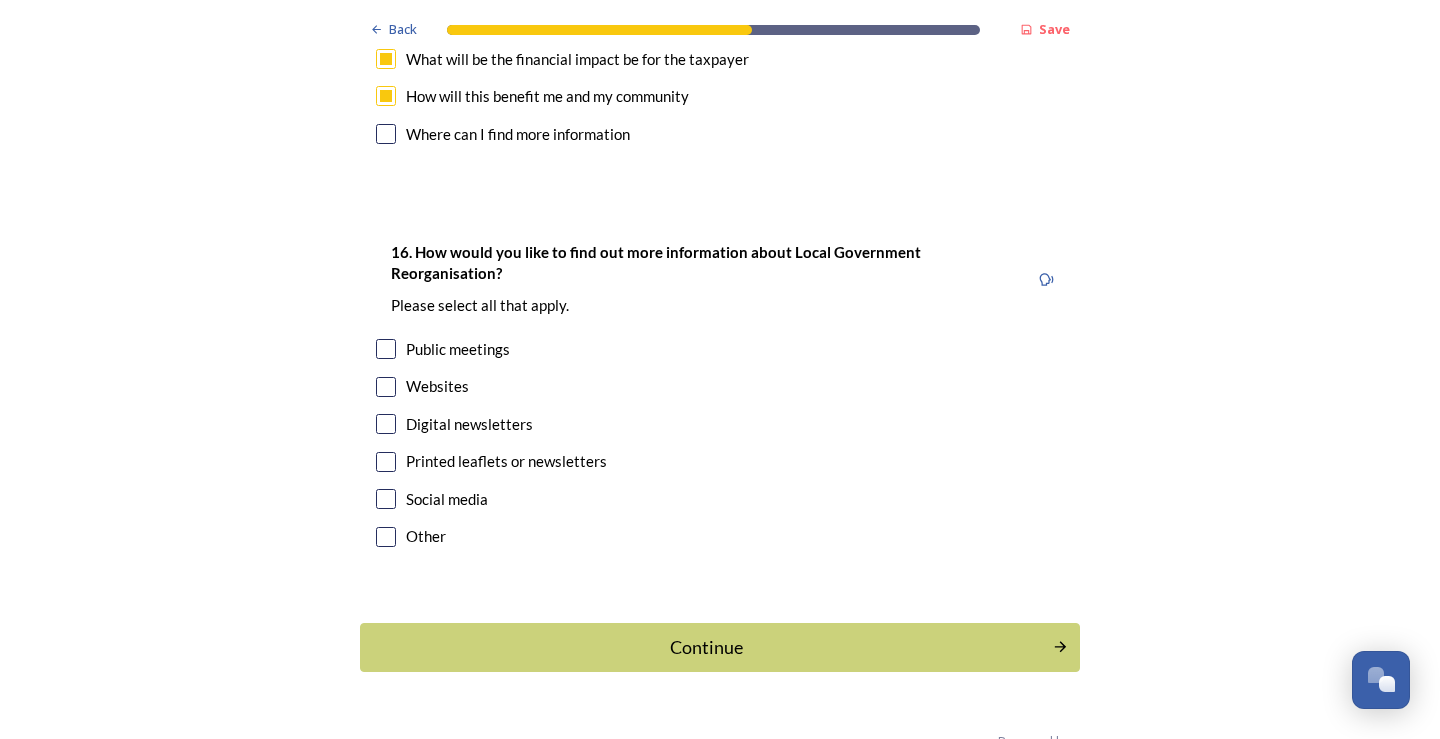scroll, scrollTop: 6100, scrollLeft: 0, axis: vertical 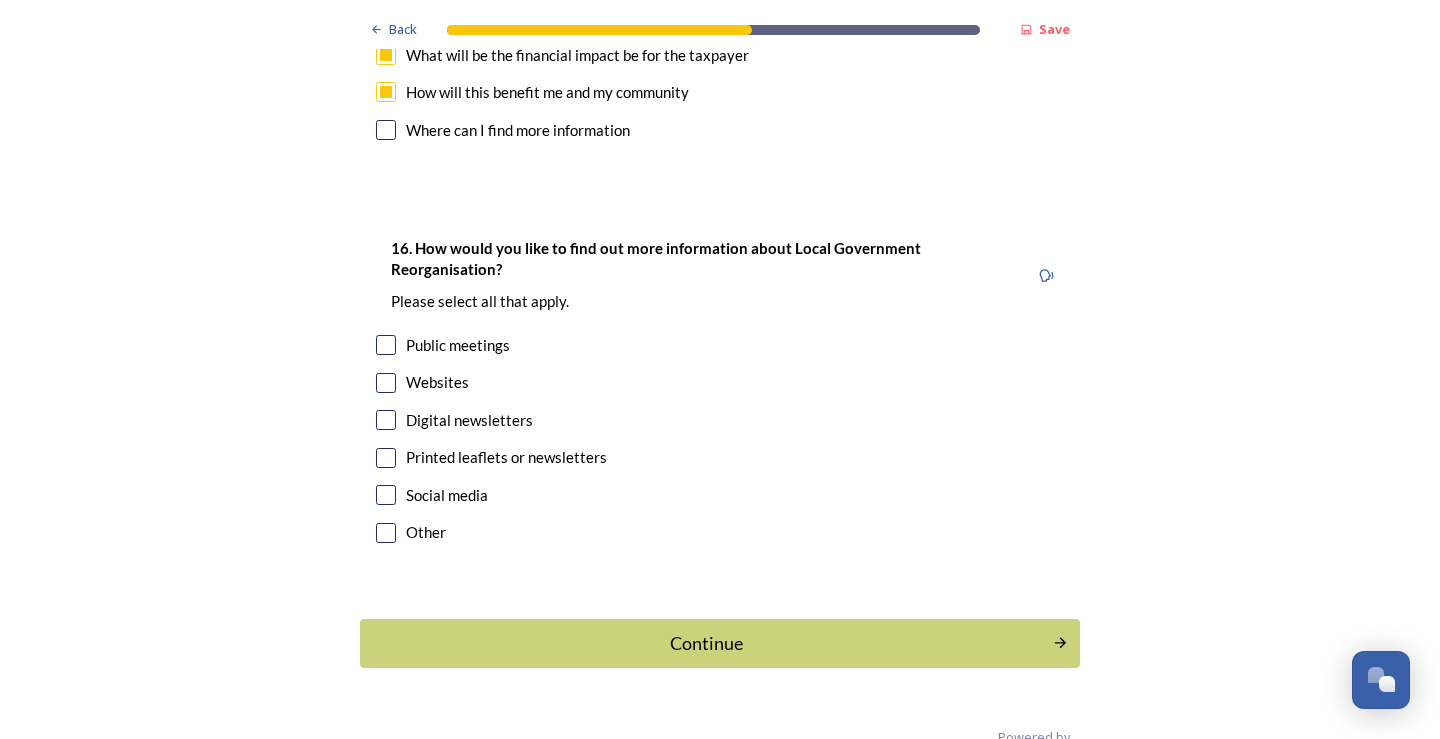 click at bounding box center [386, 383] 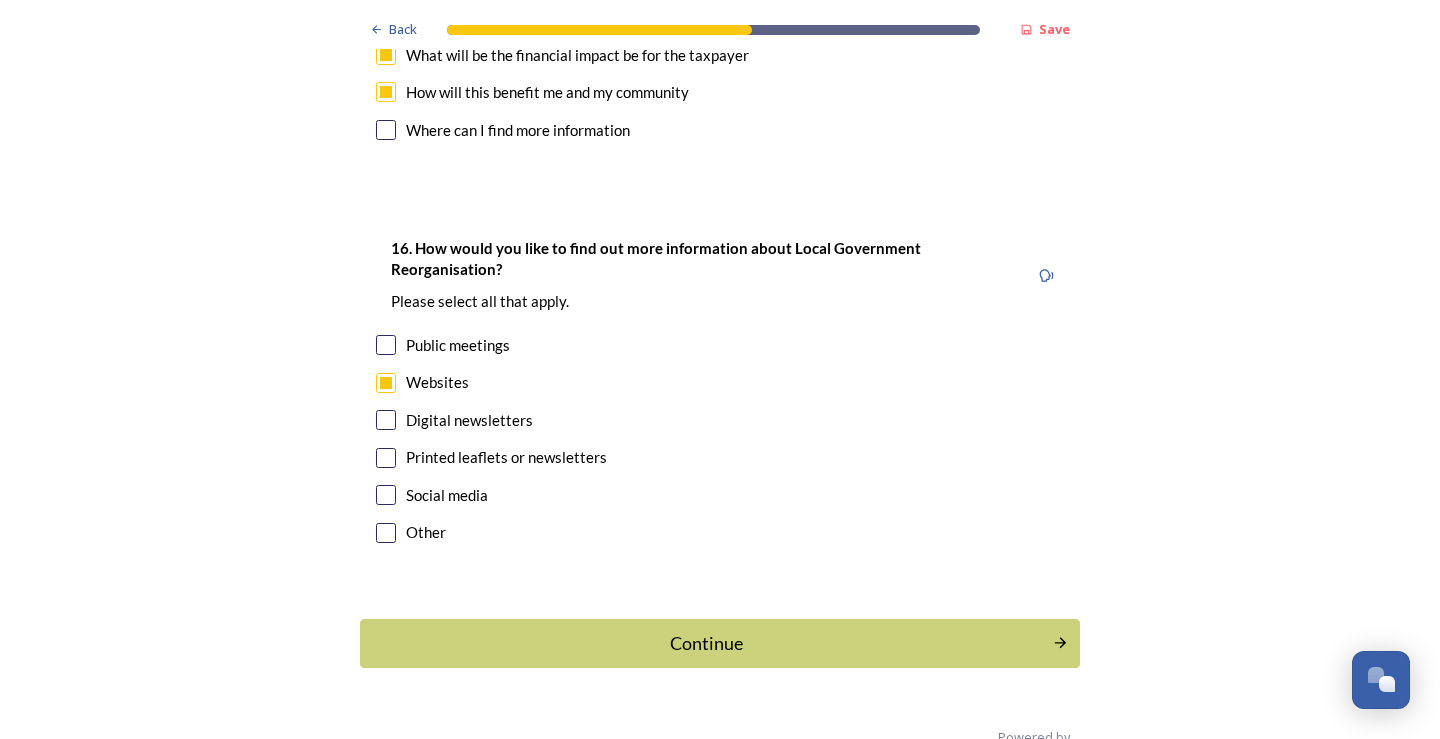 click at bounding box center [386, 420] 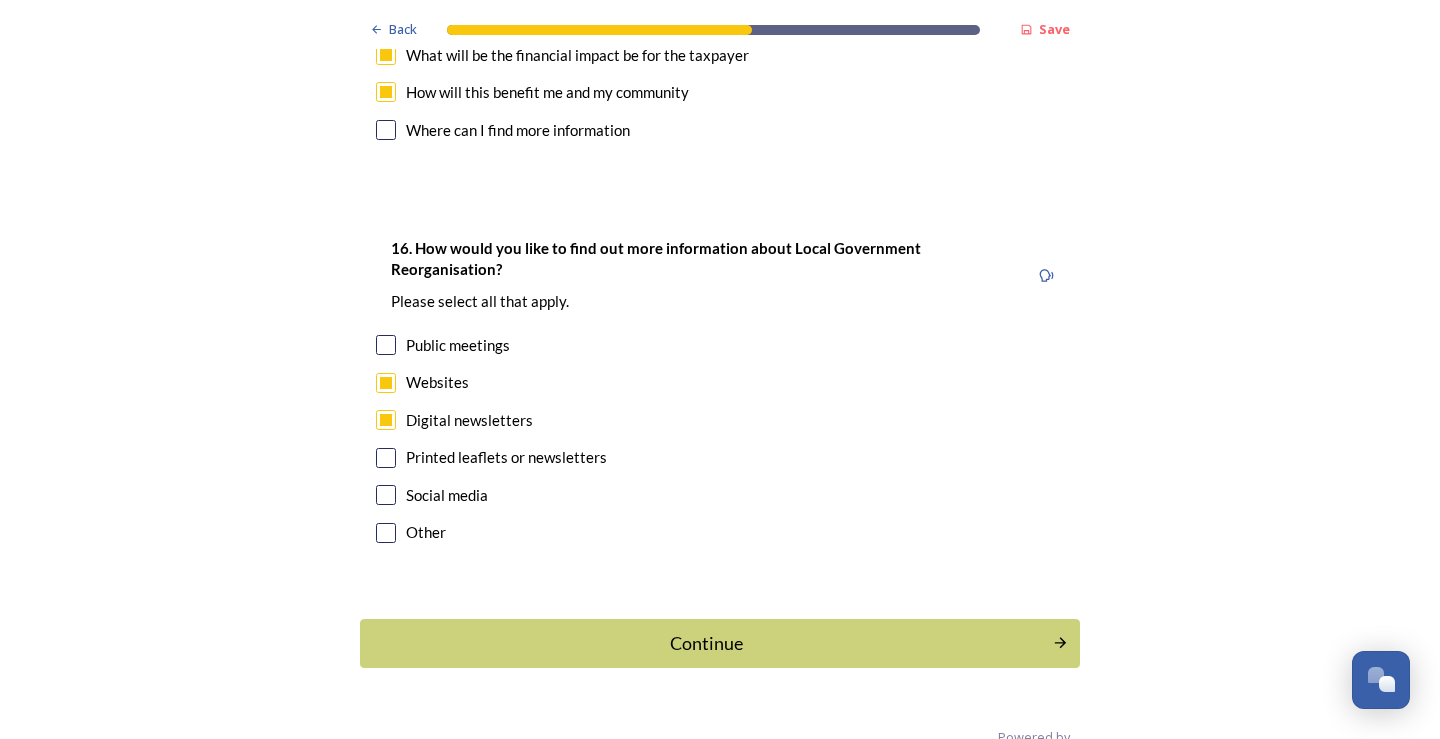 click on "Social media" at bounding box center [720, 495] 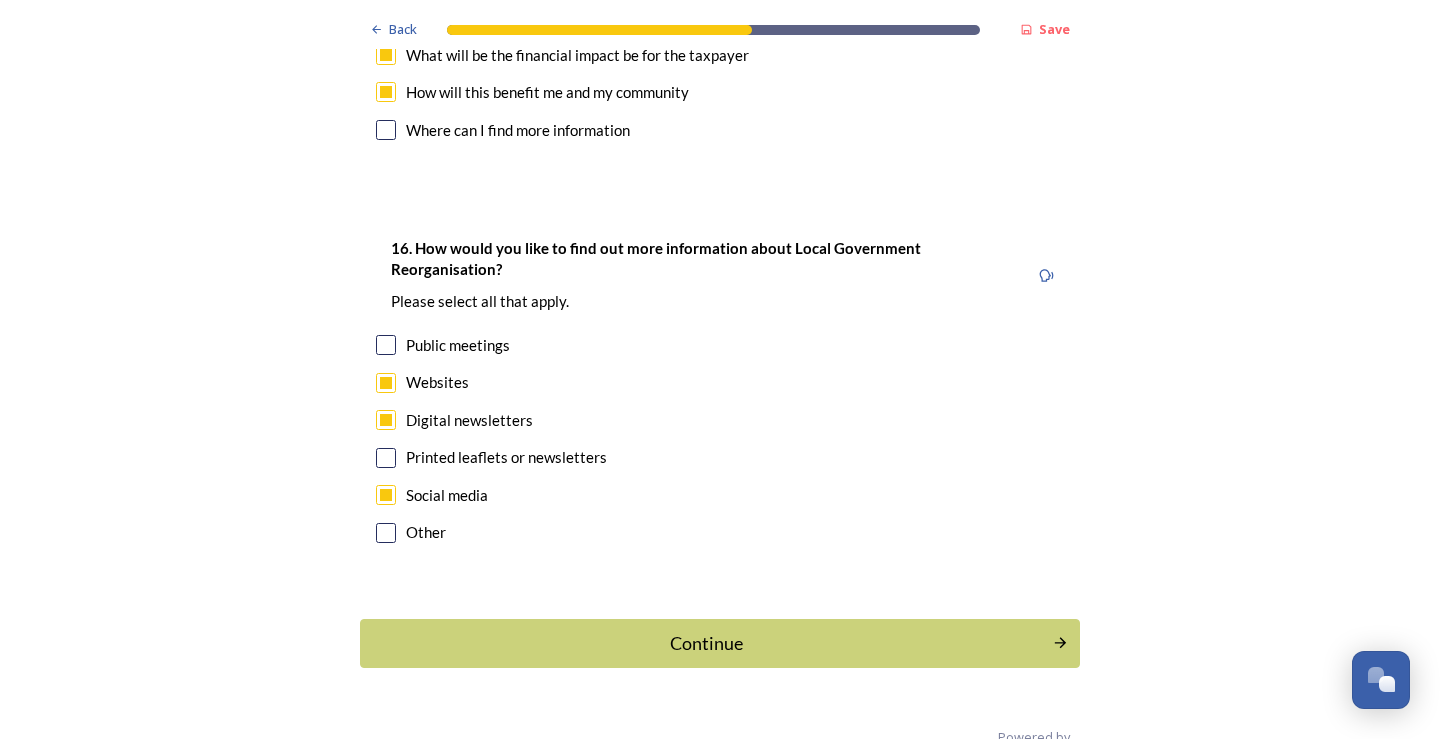 click on "Continue" at bounding box center (706, 643) 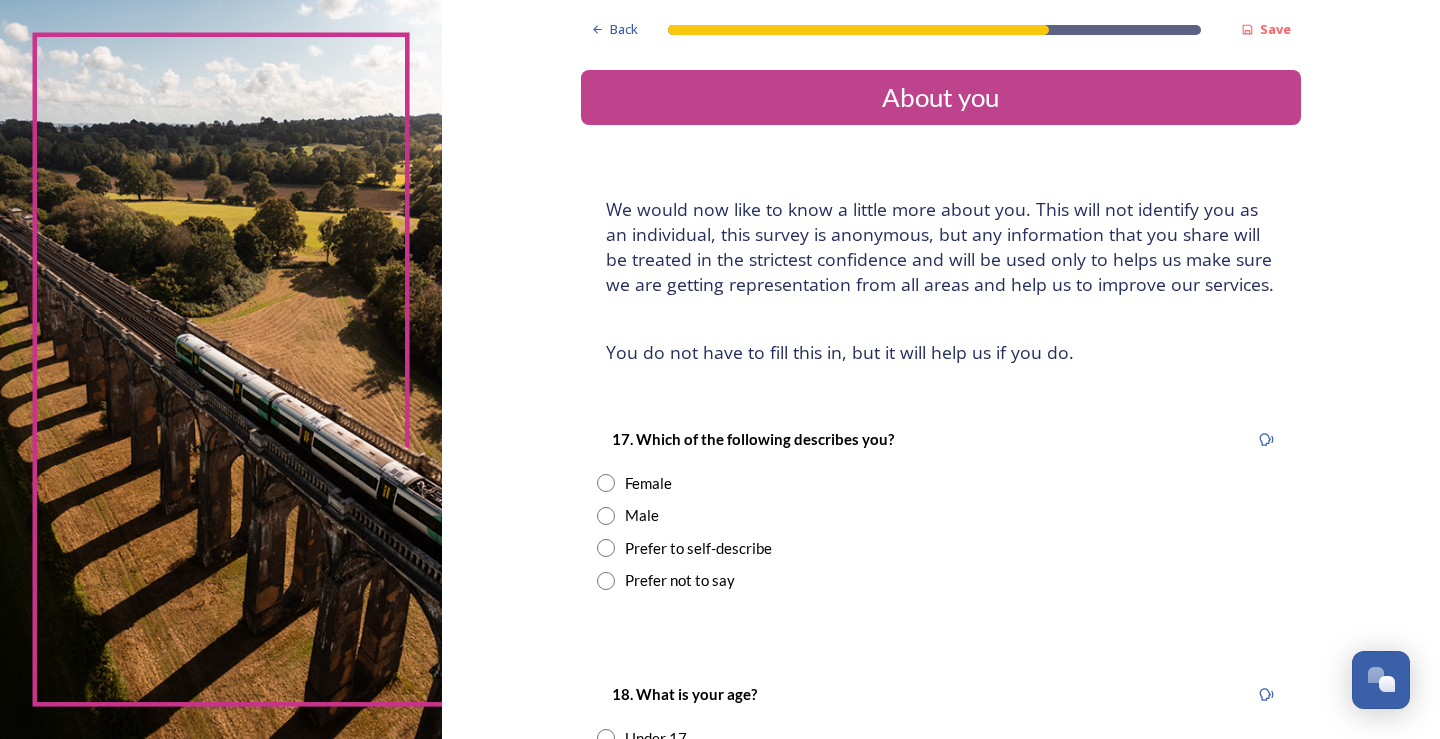 click on "Female" at bounding box center [941, 483] 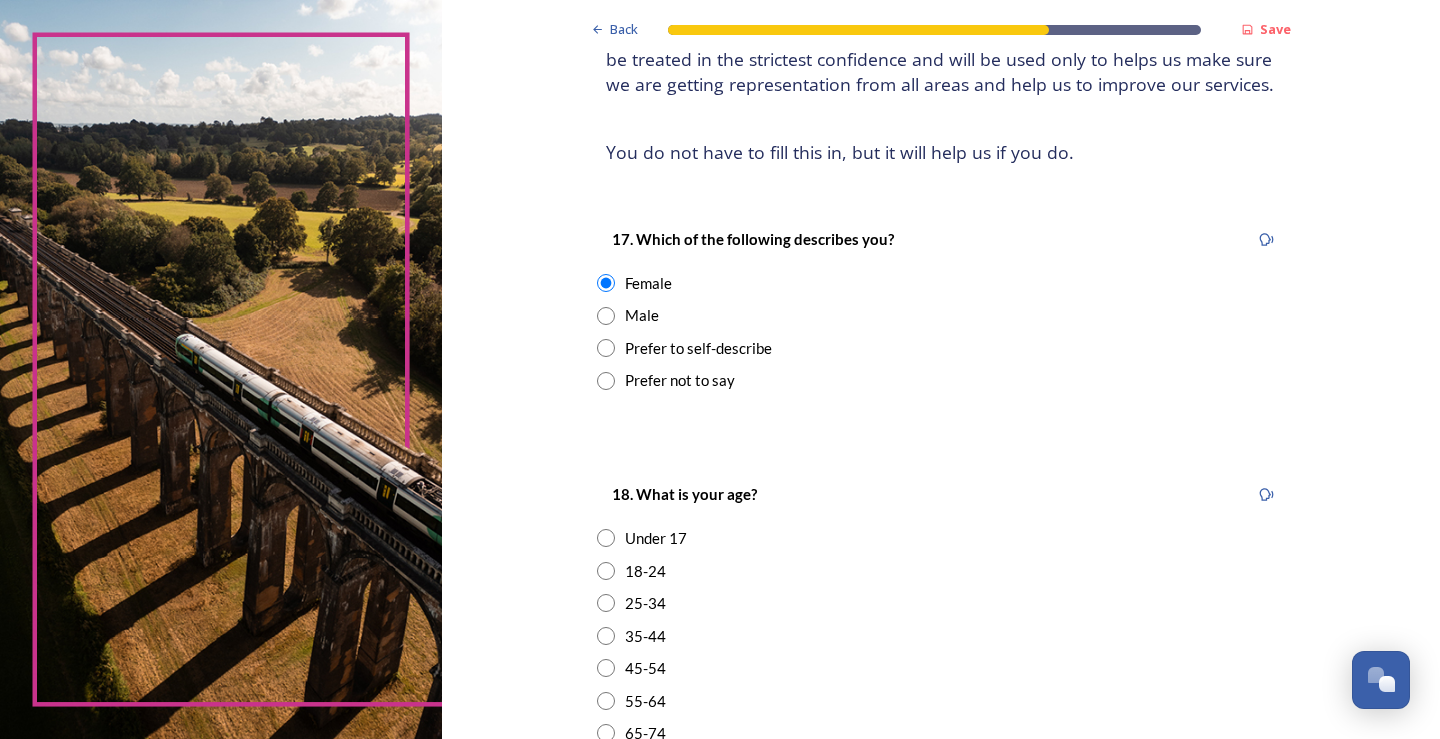 scroll, scrollTop: 400, scrollLeft: 0, axis: vertical 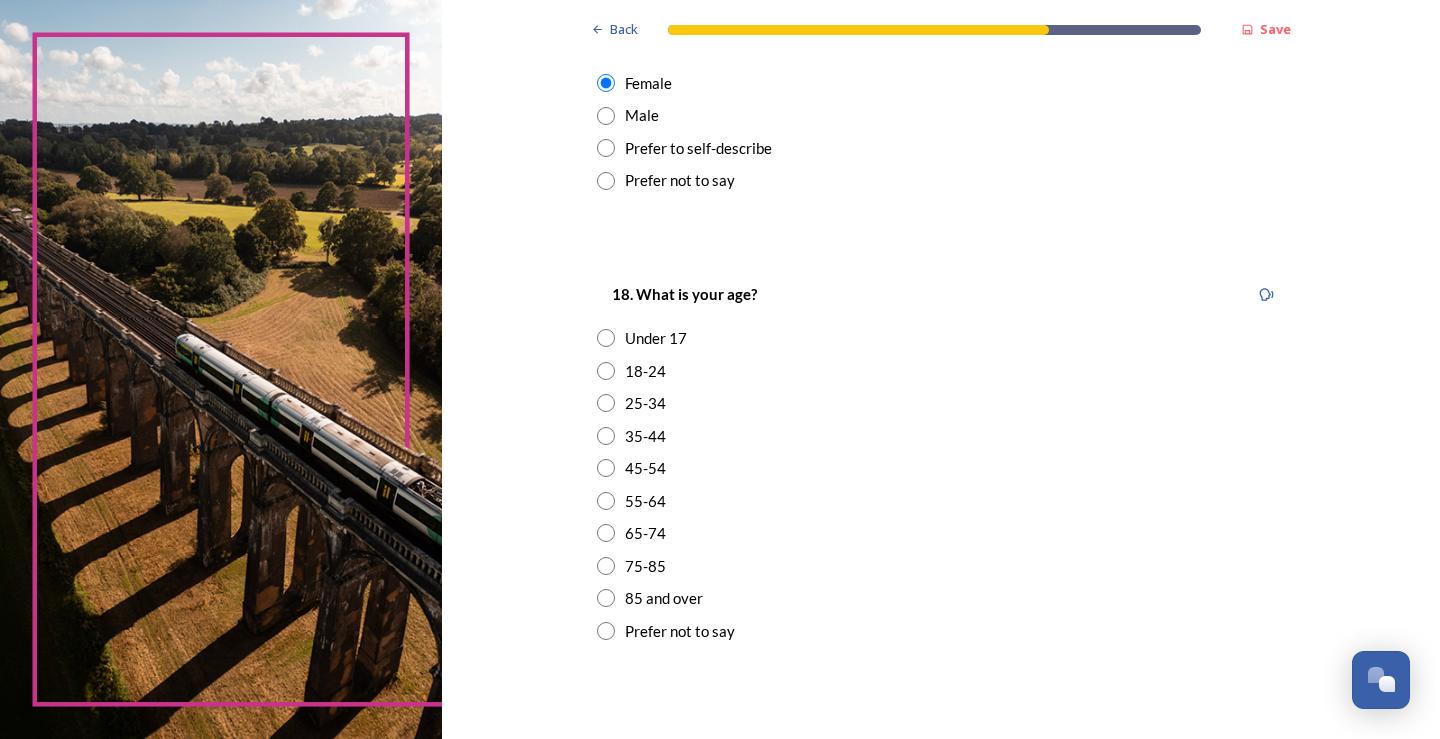 click at bounding box center [606, 403] 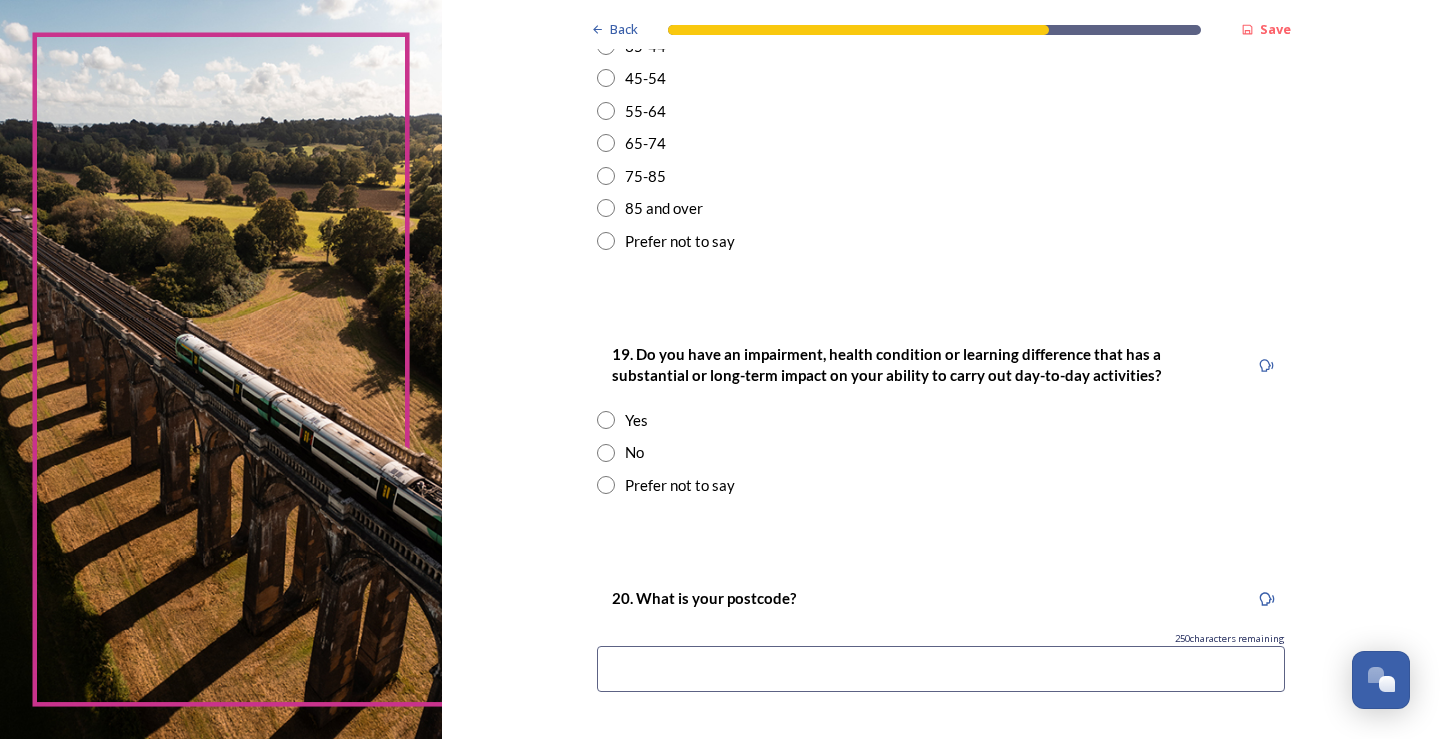 scroll, scrollTop: 800, scrollLeft: 0, axis: vertical 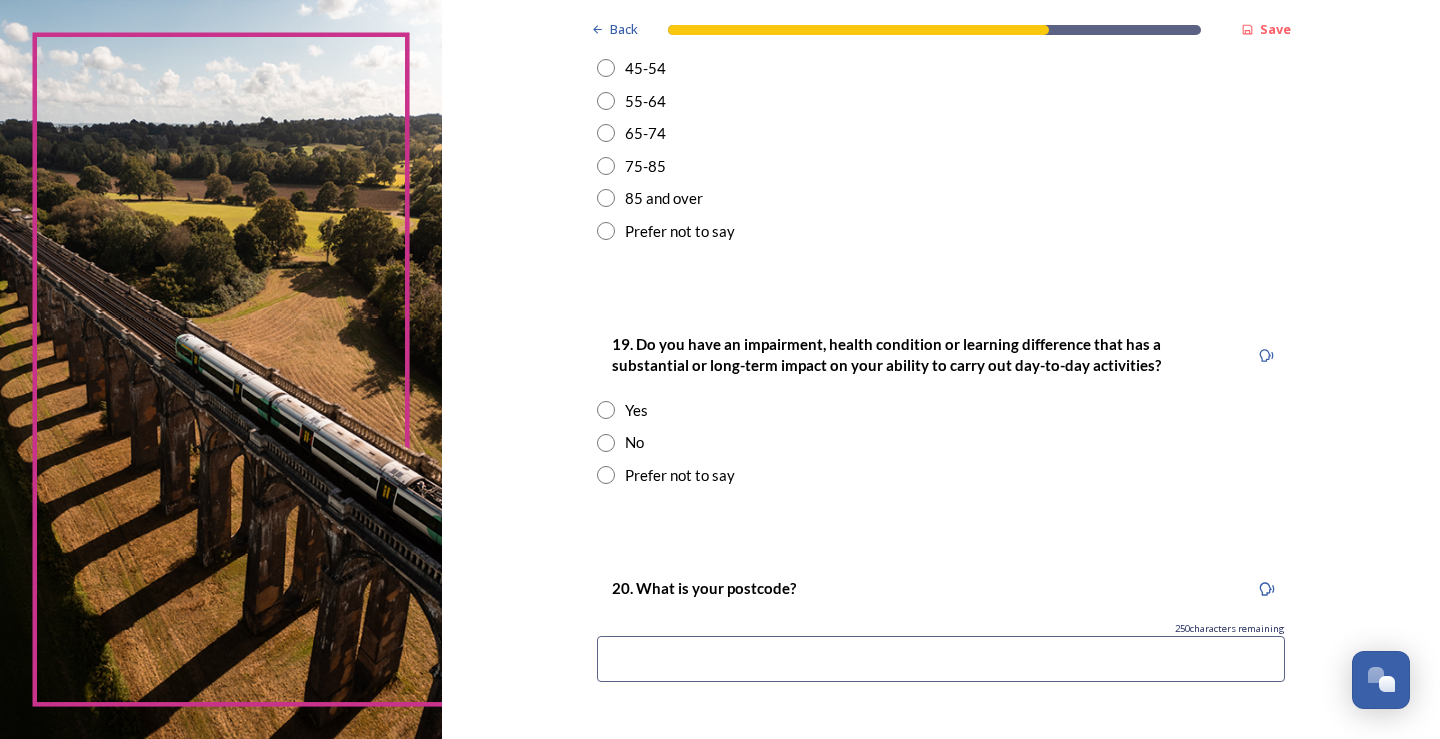 click on "19. Do you have an impairment, health condition or learning difference that has a substantial or long-term impact on your ability to carry out day-to-day activities? Yes No Prefer not to say" at bounding box center [941, 409] 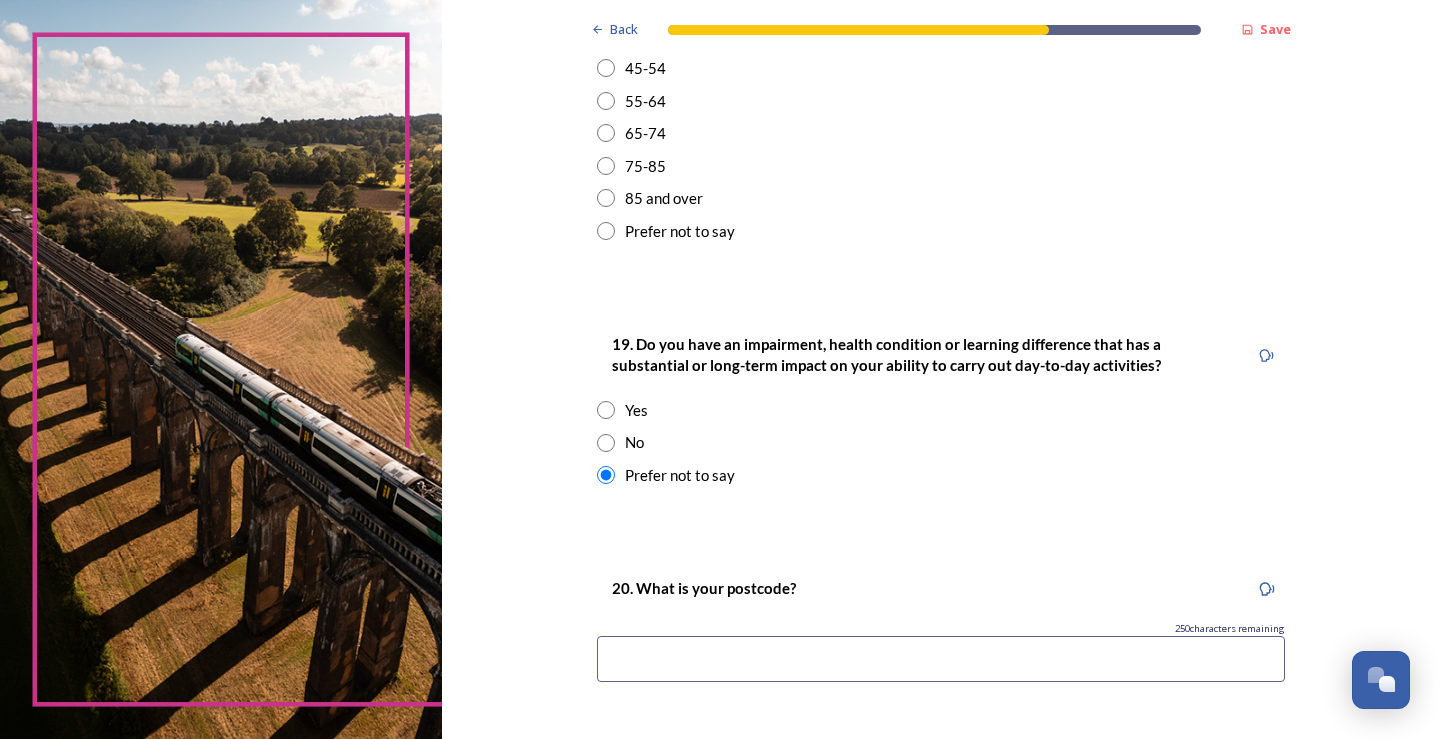 scroll, scrollTop: 991, scrollLeft: 0, axis: vertical 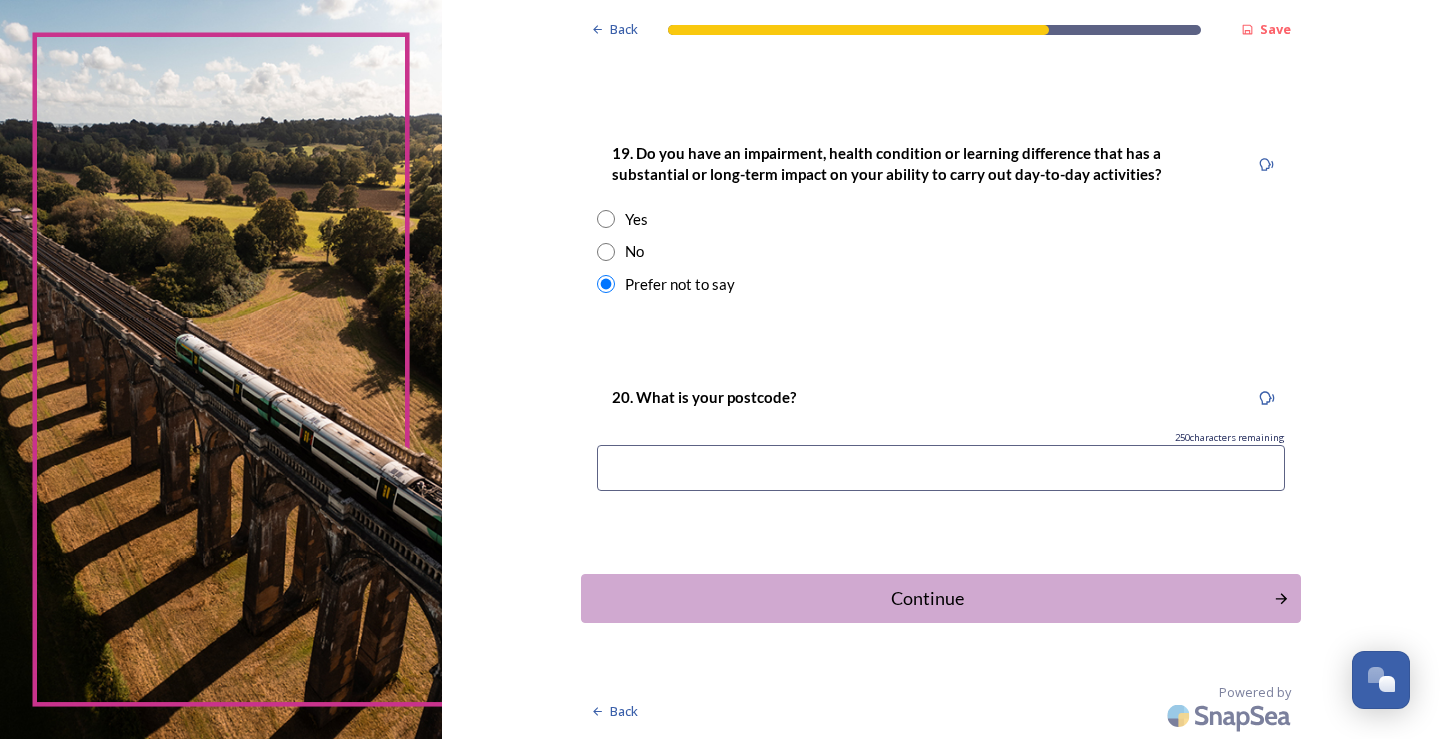 click on "Back Save About you We would now like to know a little more about you. This will not identify you as an individual, this survey is anonymous, but any information that you share will be treated in the strictest confidence and will be used only to helps us make sure we are getting representation from all areas and help us to improve our services. ﻿You do not have to fill this in, but it will help us if you do. 17. Which of the following describes you? Female Male Prefer to self-describe Prefer not to say 18. What is your age? Under 17 18-24 25-34 35-44 45-54 55-64 65-74 75-85 85 and over Prefer not to say 19. Do you have an impairment, health condition or learning difference that has a substantial or long-term impact on your ability to carry out day-to-day activities? Yes No Prefer not to say 20. What is your postcode? [POSTCODE] characters remaining Continue Back Powered by" at bounding box center [941, -126] 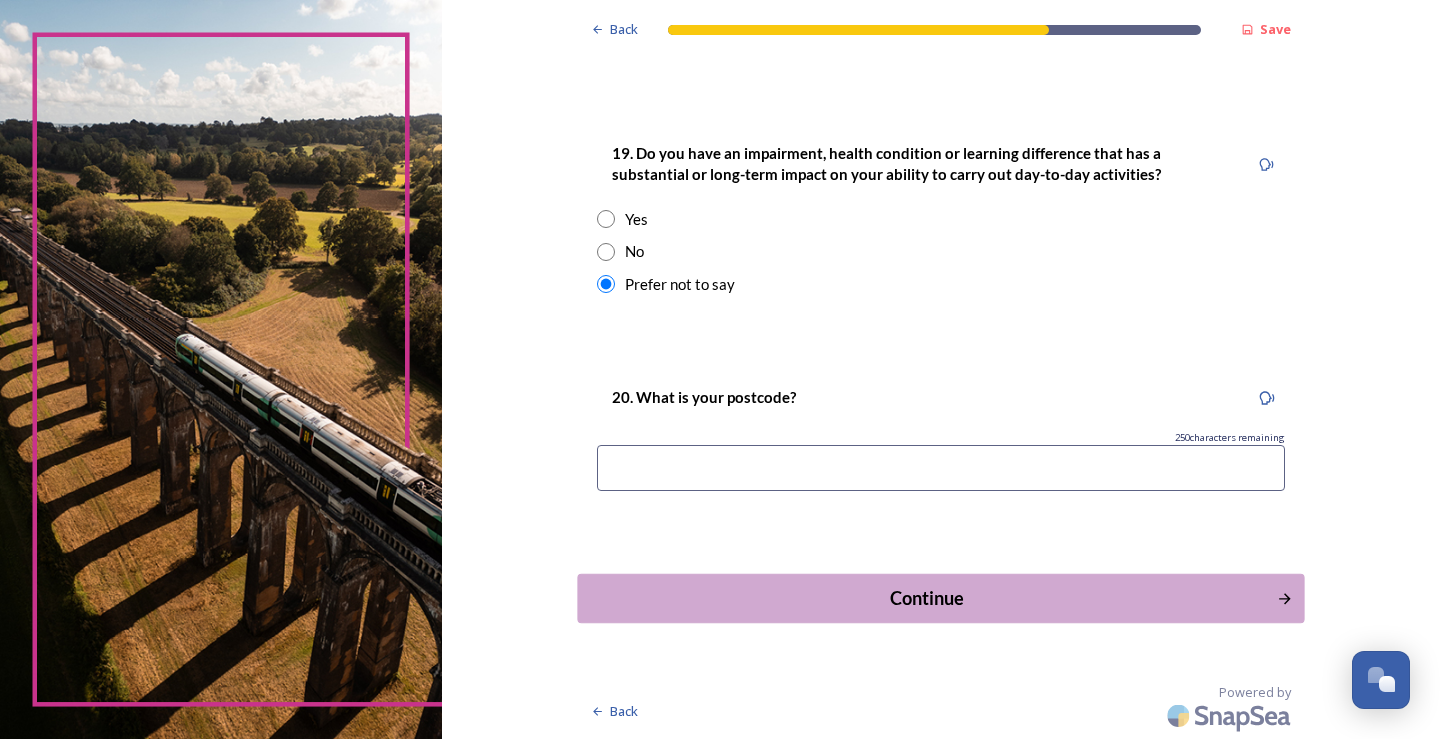 click on "Continue" at bounding box center [926, 598] 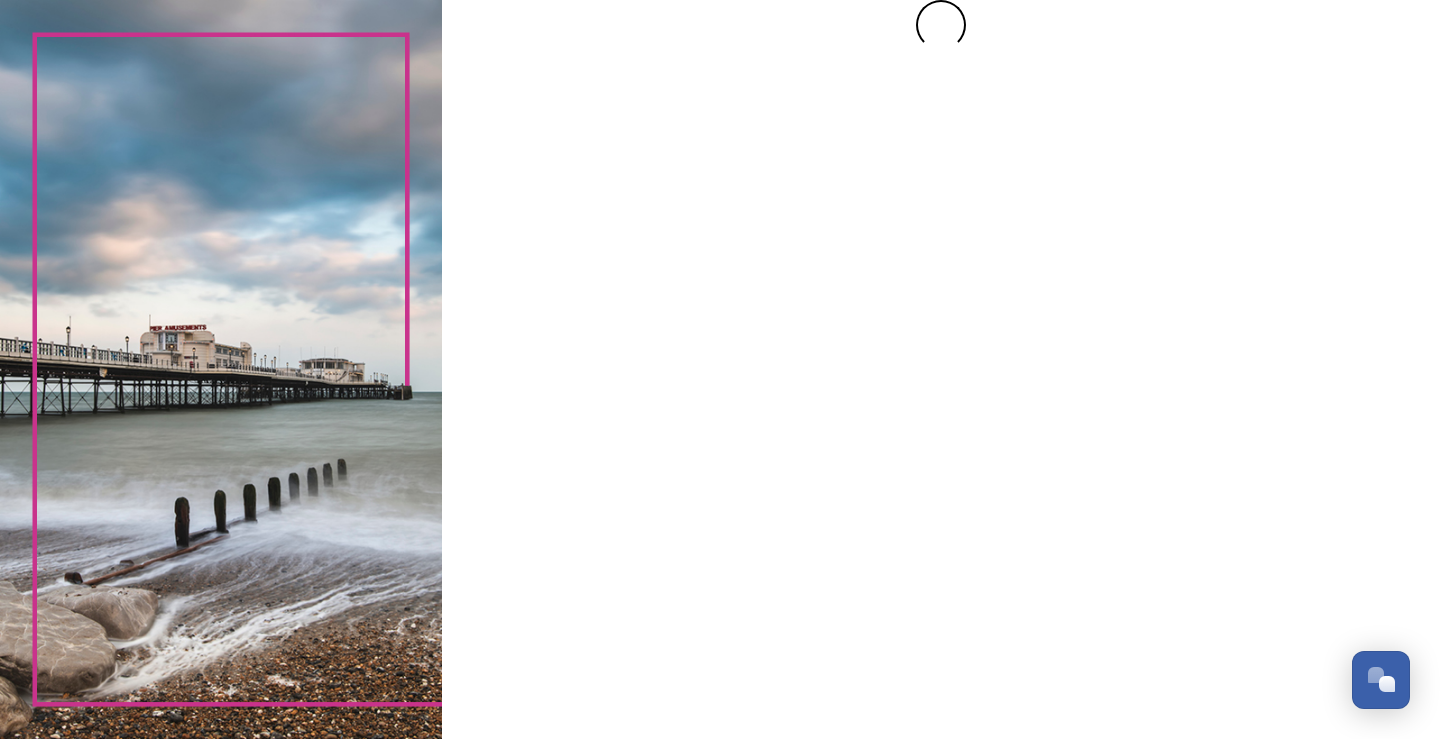 scroll, scrollTop: 0, scrollLeft: 0, axis: both 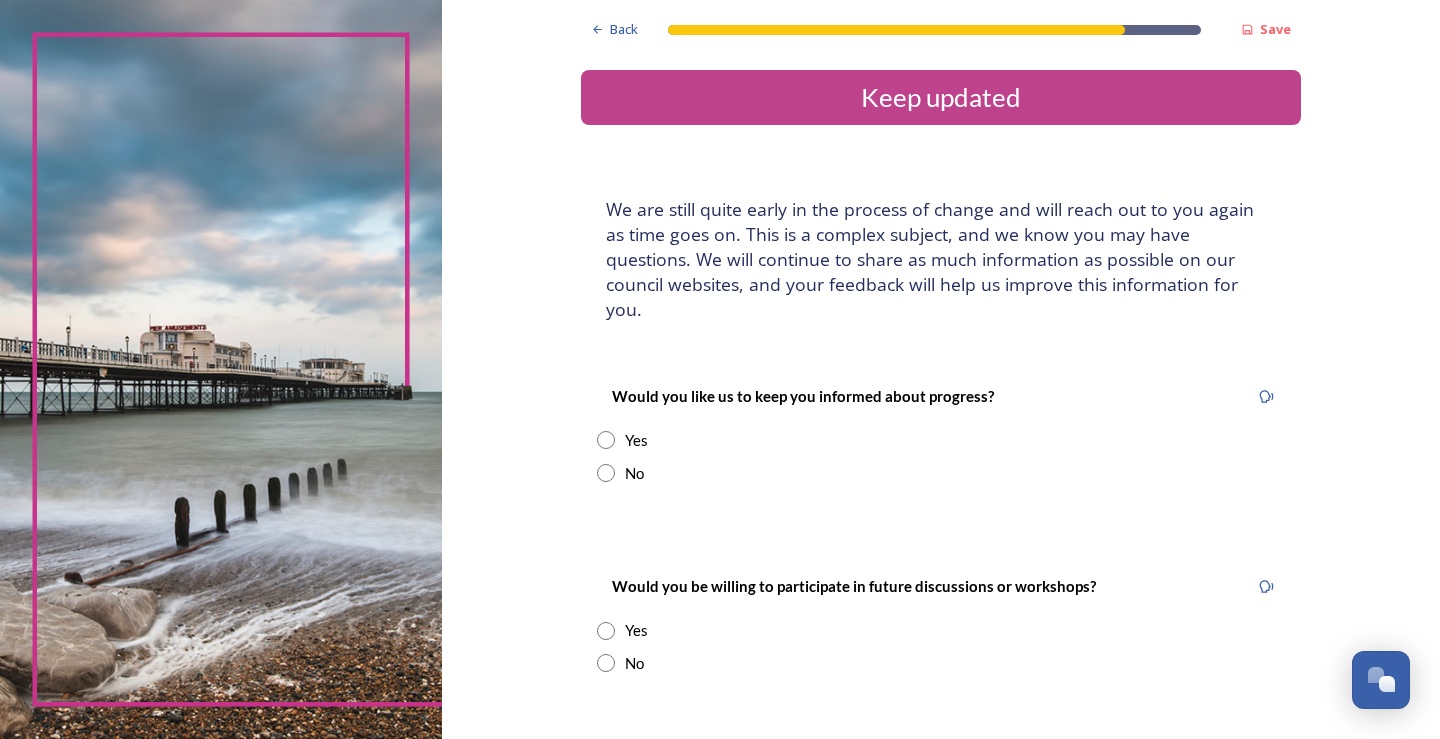 click on "No" at bounding box center [941, 473] 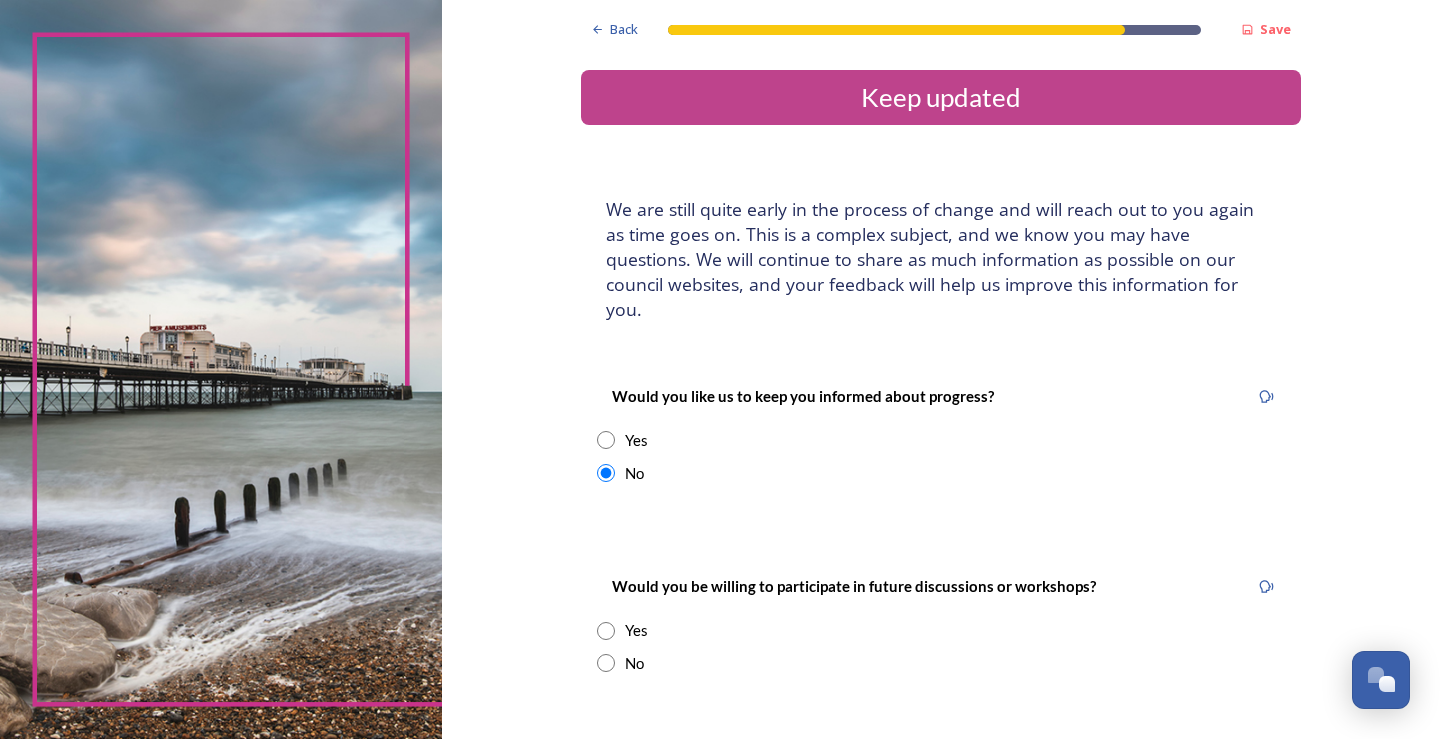 click on "Would you like us to keep you informed about progress? Yes No" at bounding box center (941, 434) 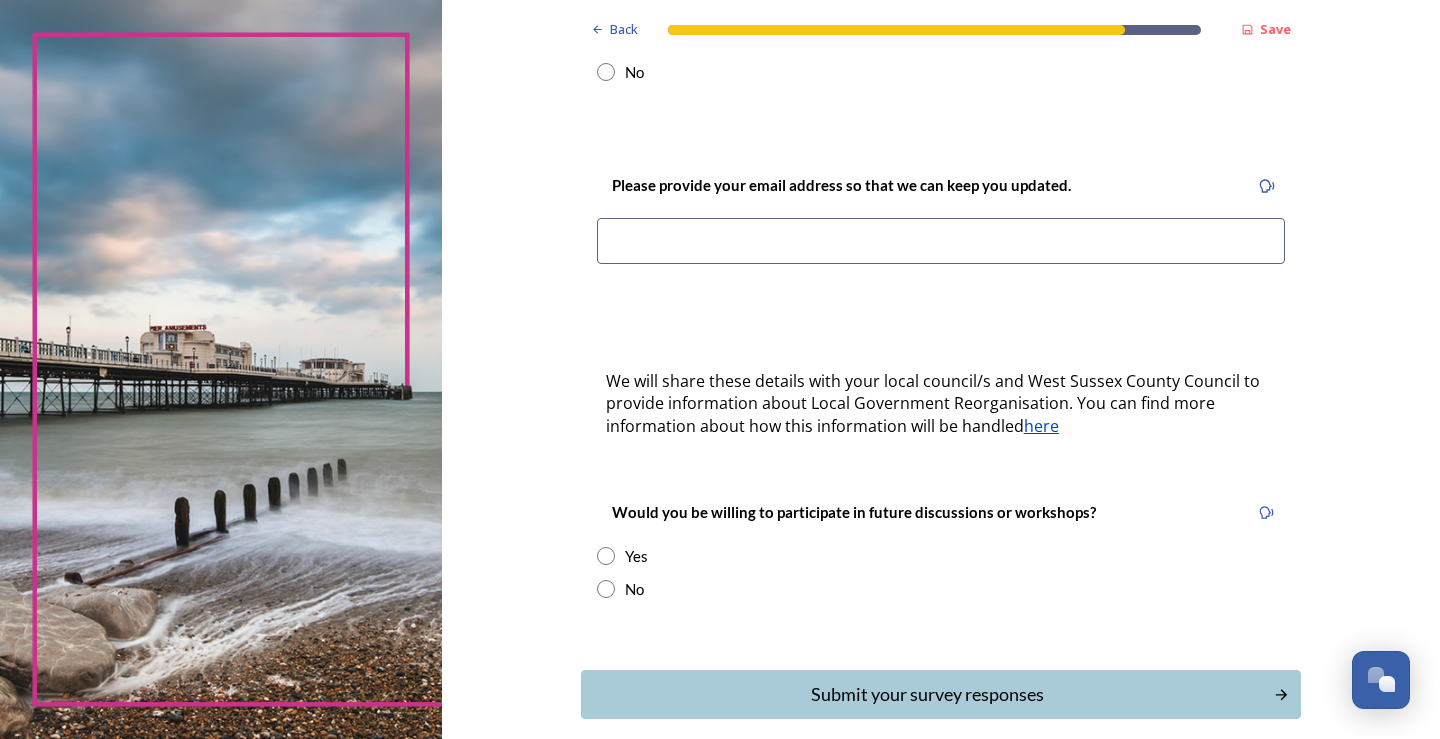 scroll, scrollTop: 472, scrollLeft: 0, axis: vertical 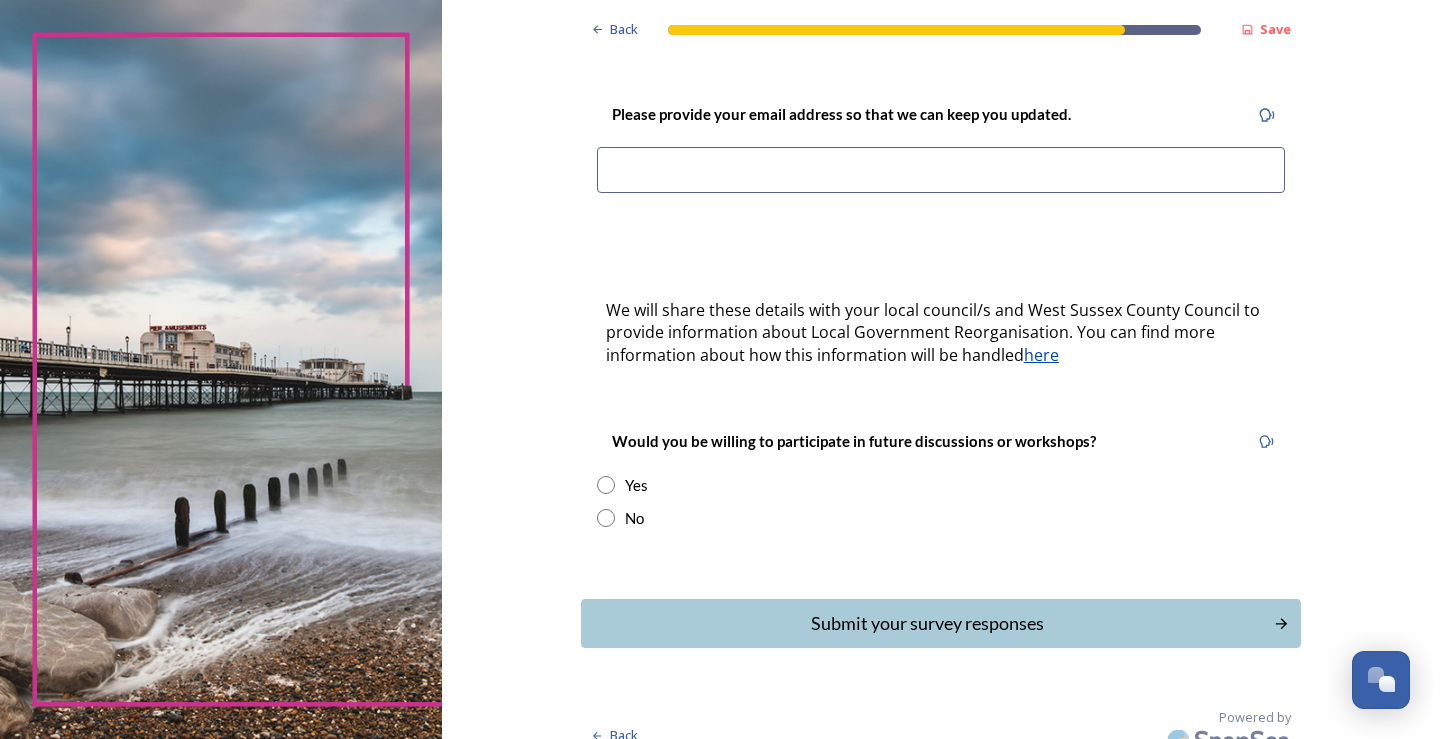 click on "Would you be willing to participate in future discussions or workshops? Yes No" at bounding box center (941, 479) 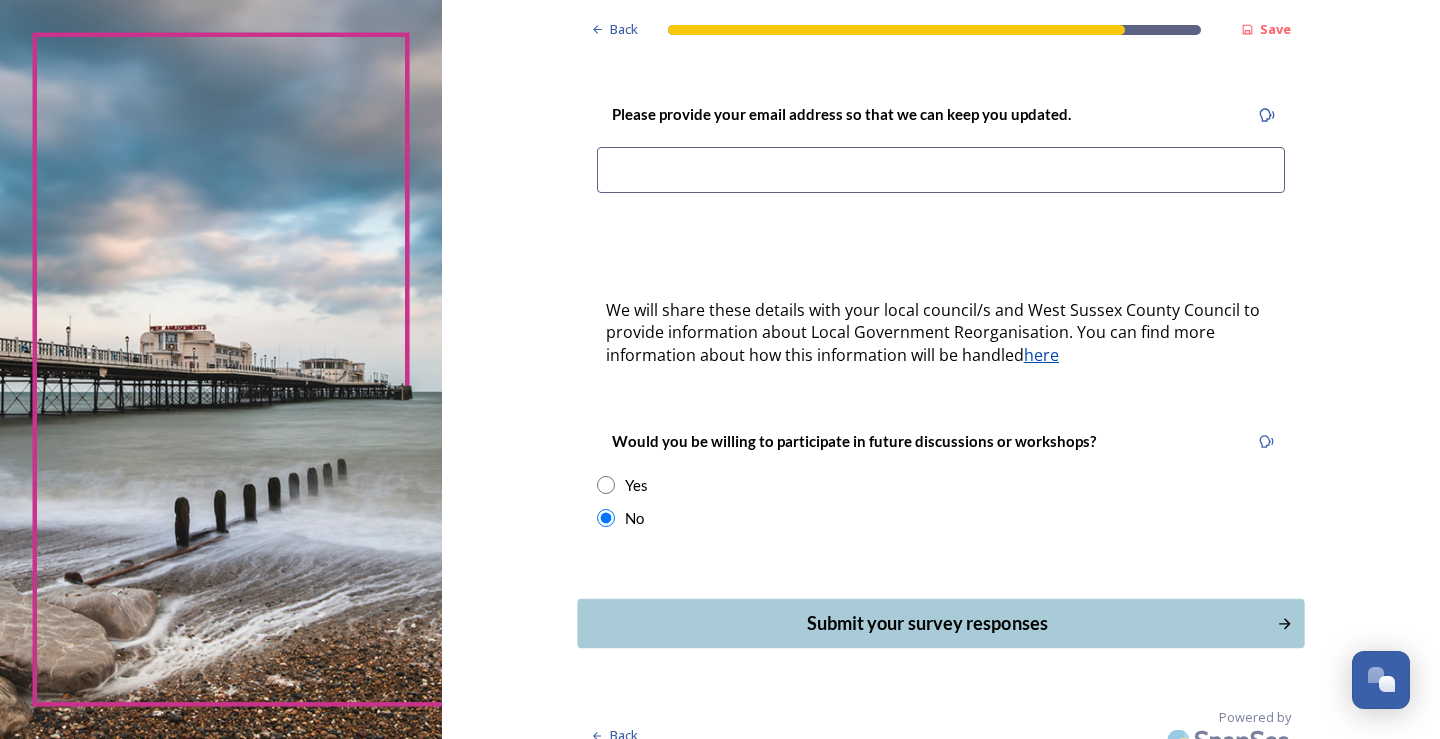 click on "Submit your survey responses" at bounding box center (940, 623) 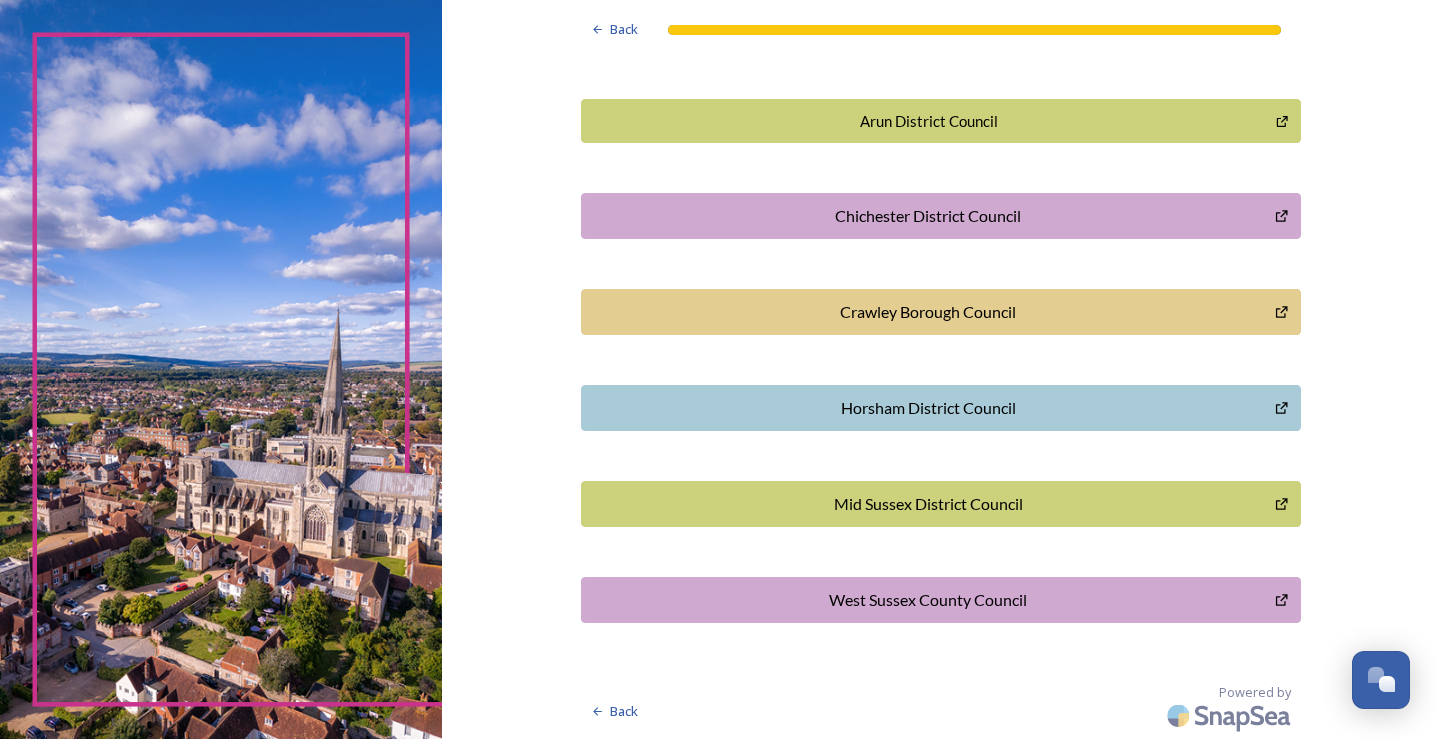 scroll, scrollTop: 0, scrollLeft: 0, axis: both 